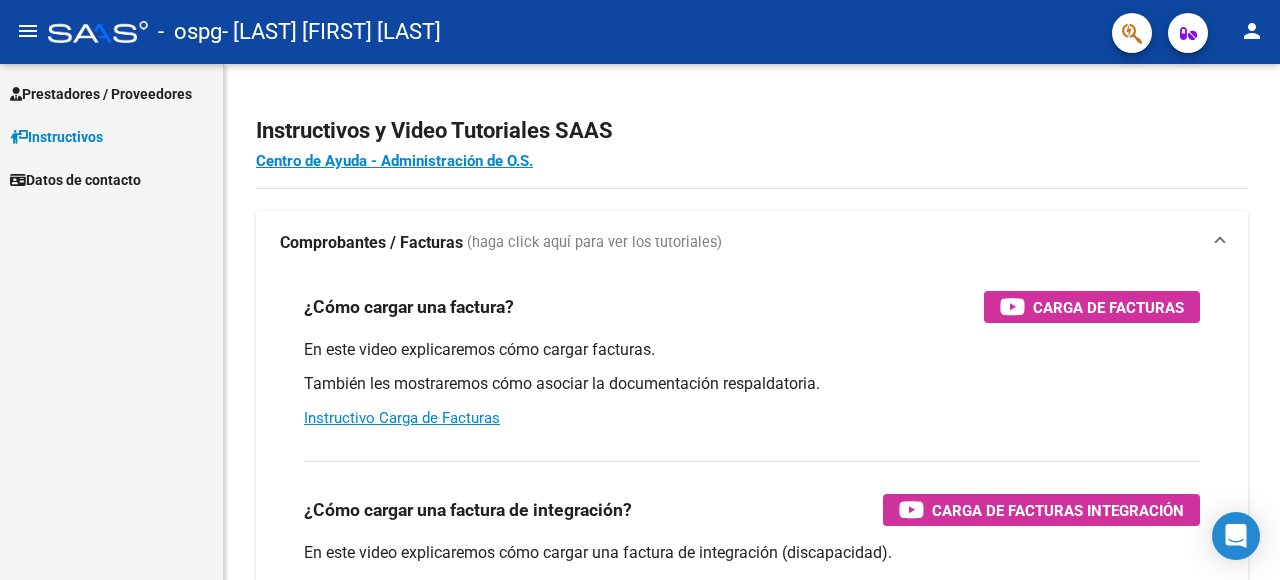 scroll, scrollTop: 0, scrollLeft: 0, axis: both 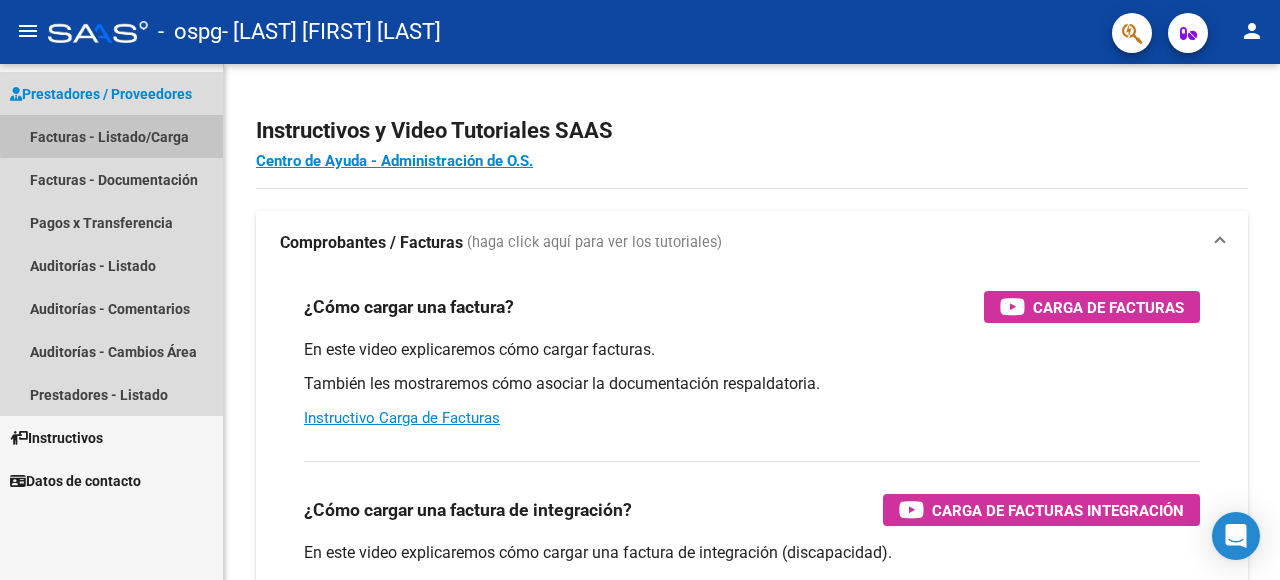click on "Facturas - Listado/Carga" at bounding box center [111, 136] 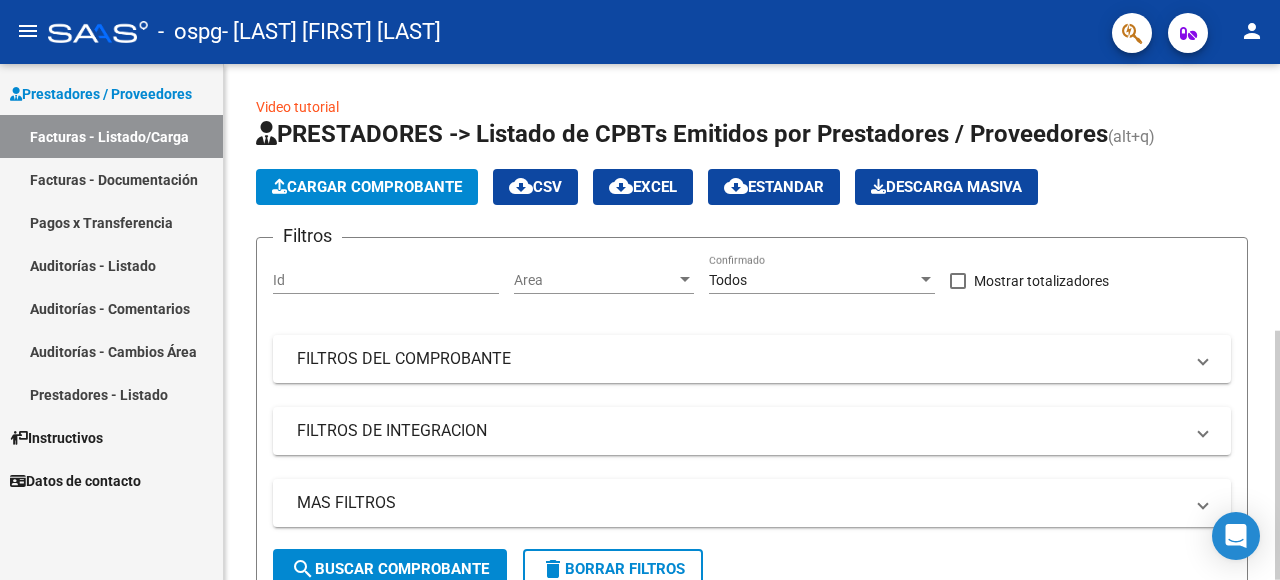 click on "Cargar Comprobante" 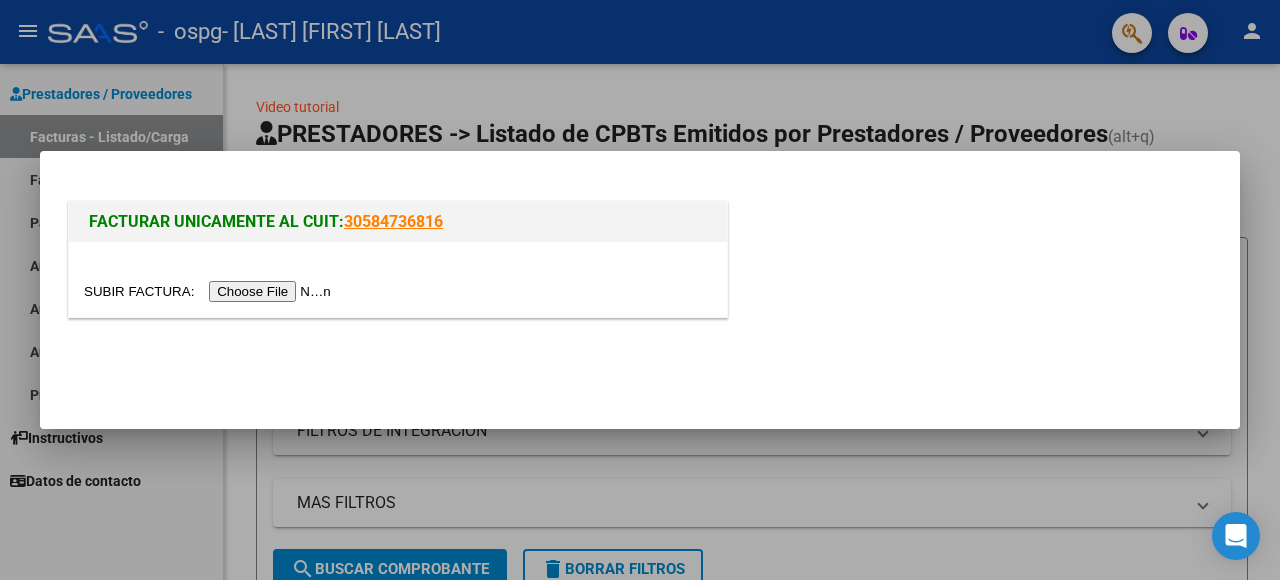 click at bounding box center (210, 291) 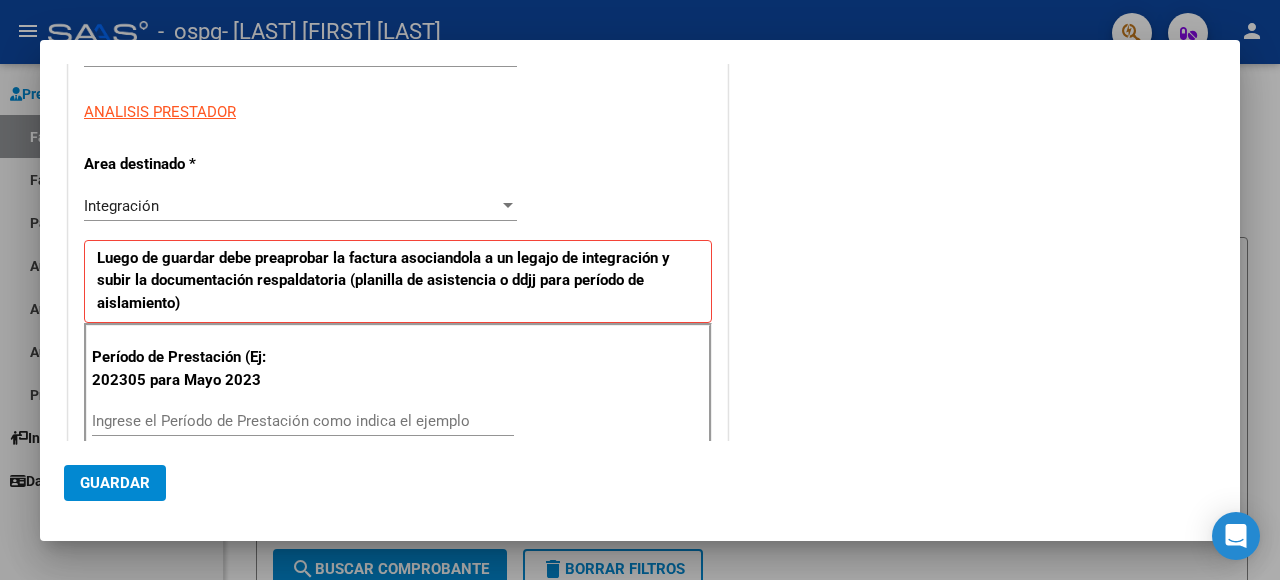 scroll, scrollTop: 319, scrollLeft: 0, axis: vertical 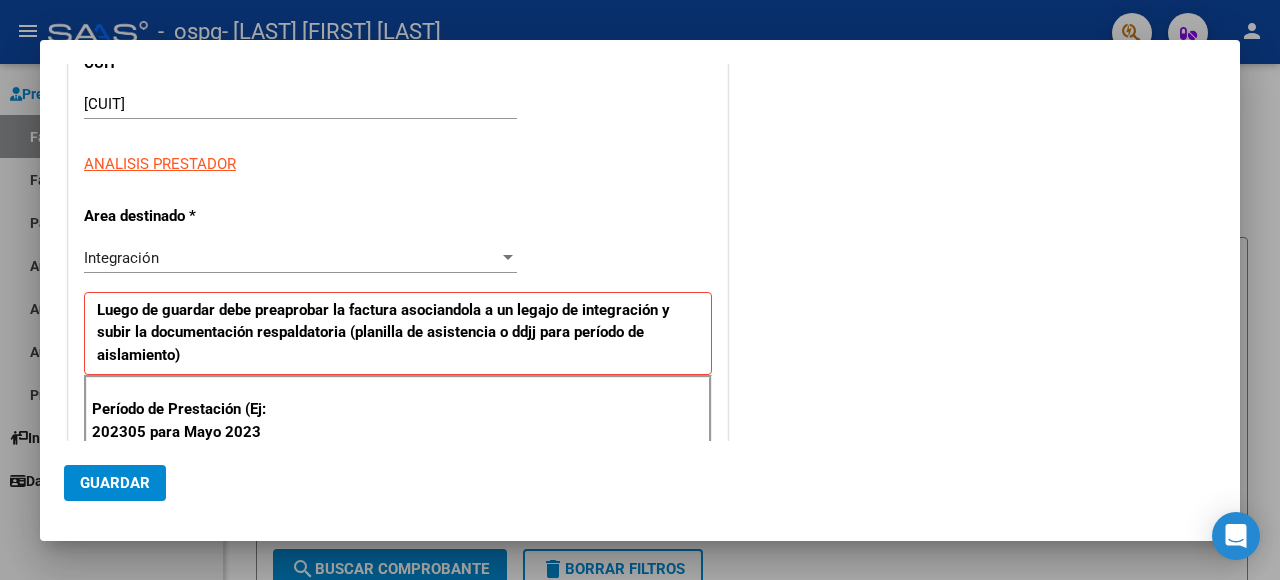 click at bounding box center [508, 258] 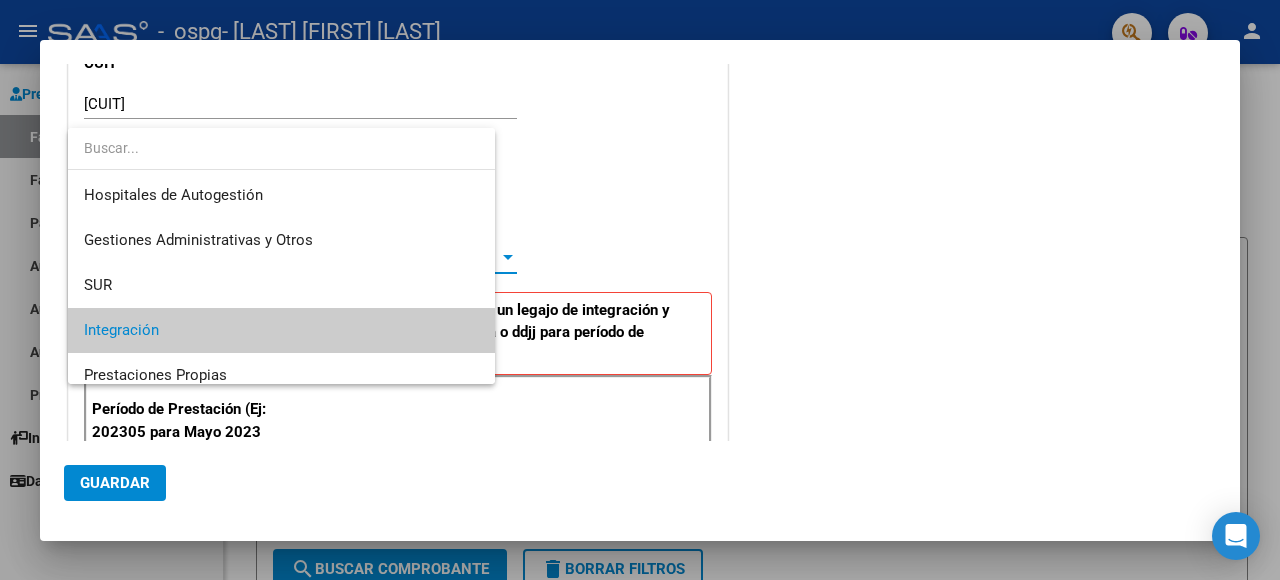 scroll, scrollTop: 74, scrollLeft: 0, axis: vertical 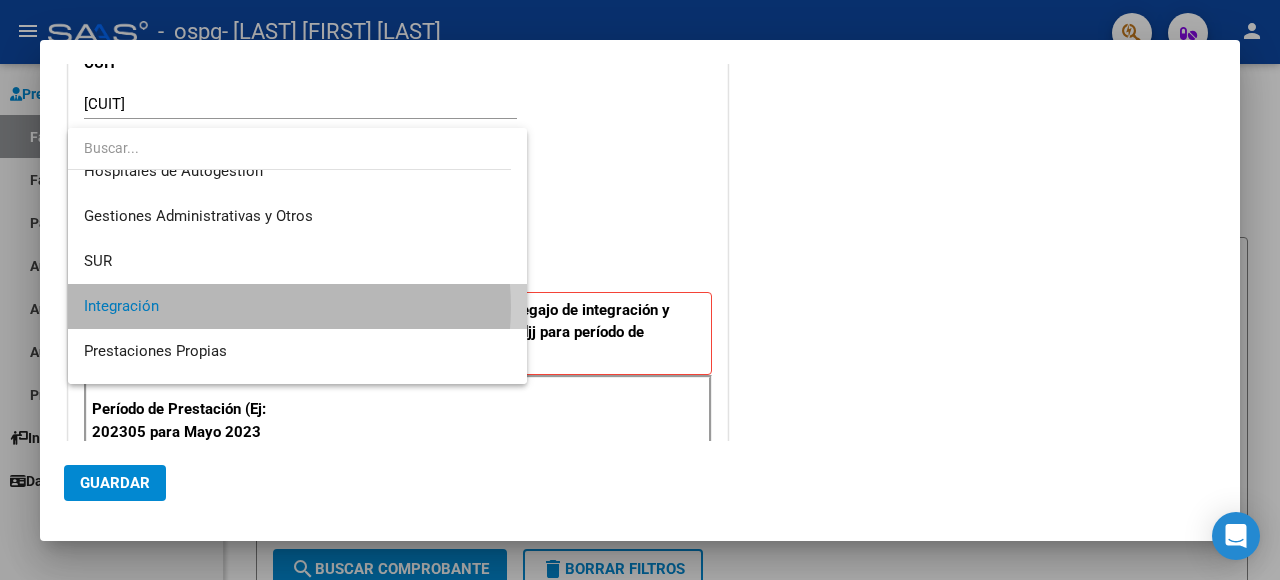 click on "Integración" at bounding box center [297, 306] 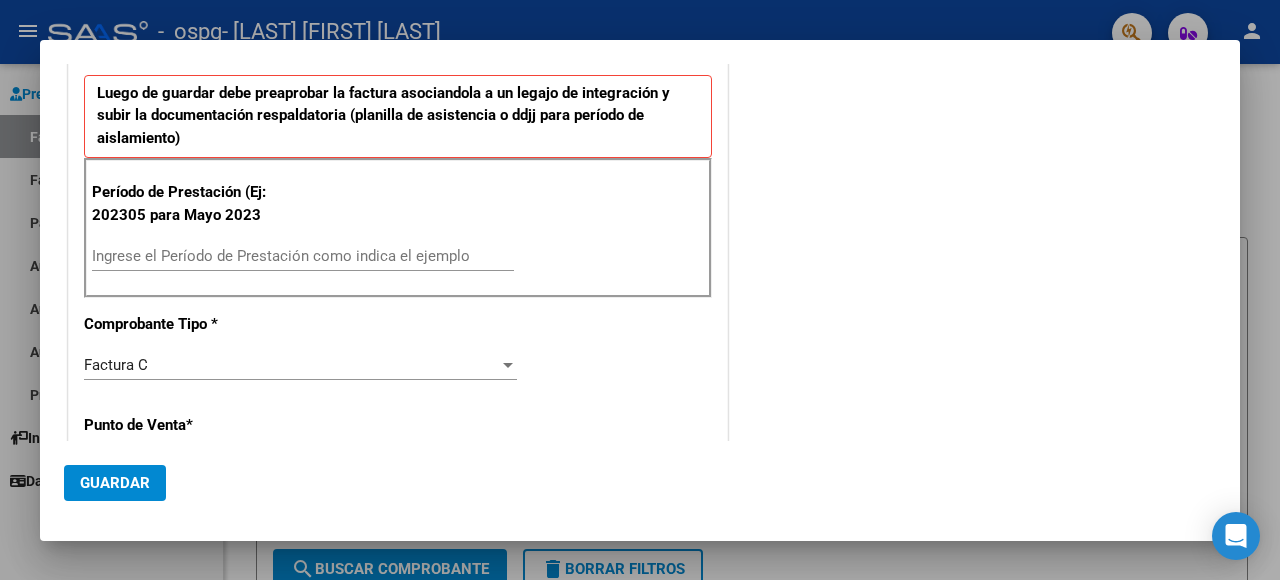 scroll, scrollTop: 439, scrollLeft: 0, axis: vertical 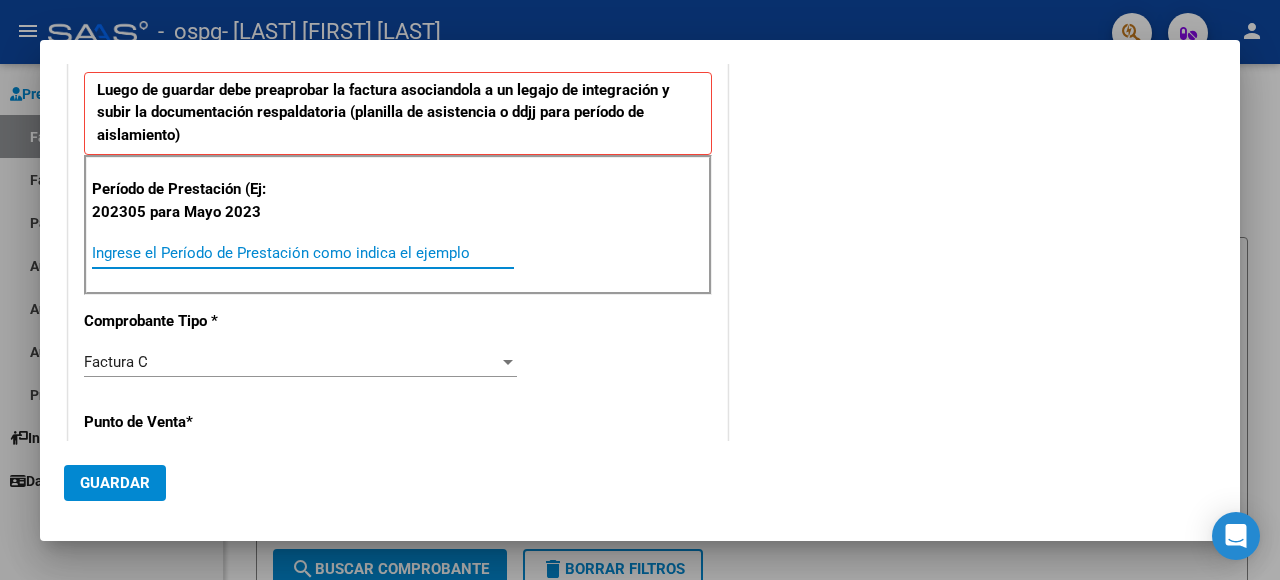 click on "Ingrese el Período de Prestación como indica el ejemplo" at bounding box center (303, 253) 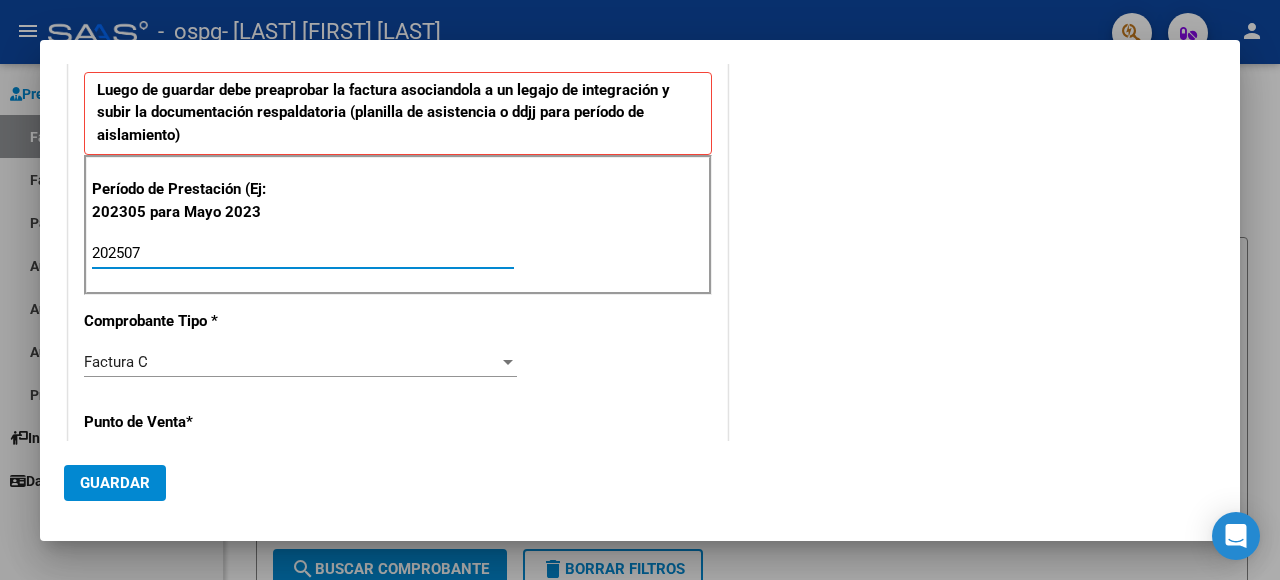 type on "202507" 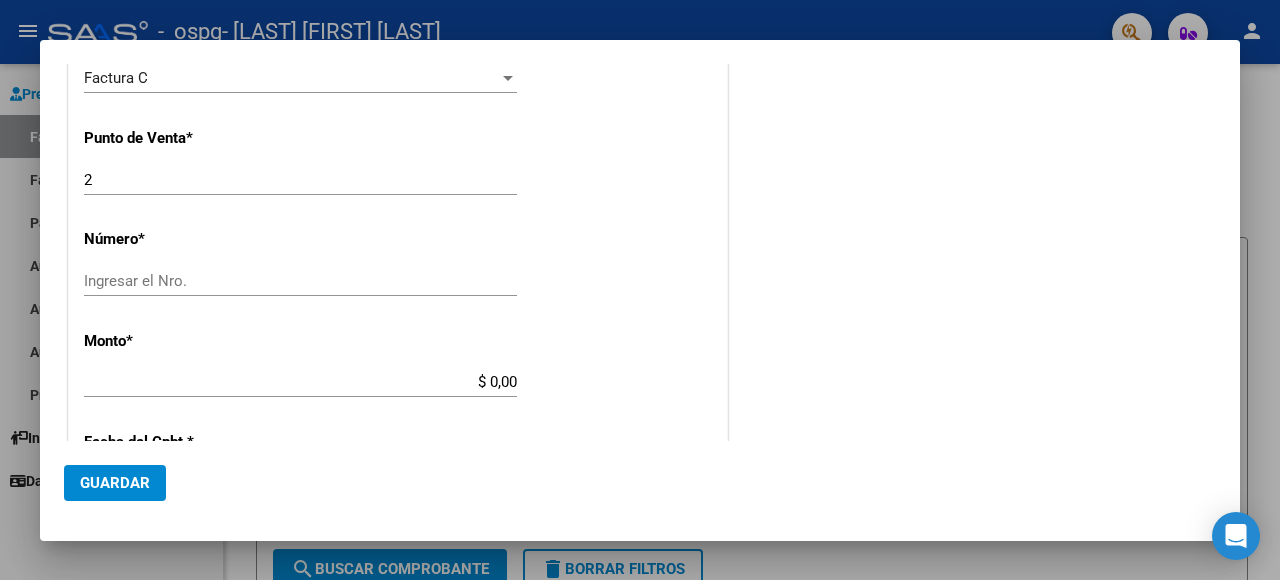 scroll, scrollTop: 729, scrollLeft: 0, axis: vertical 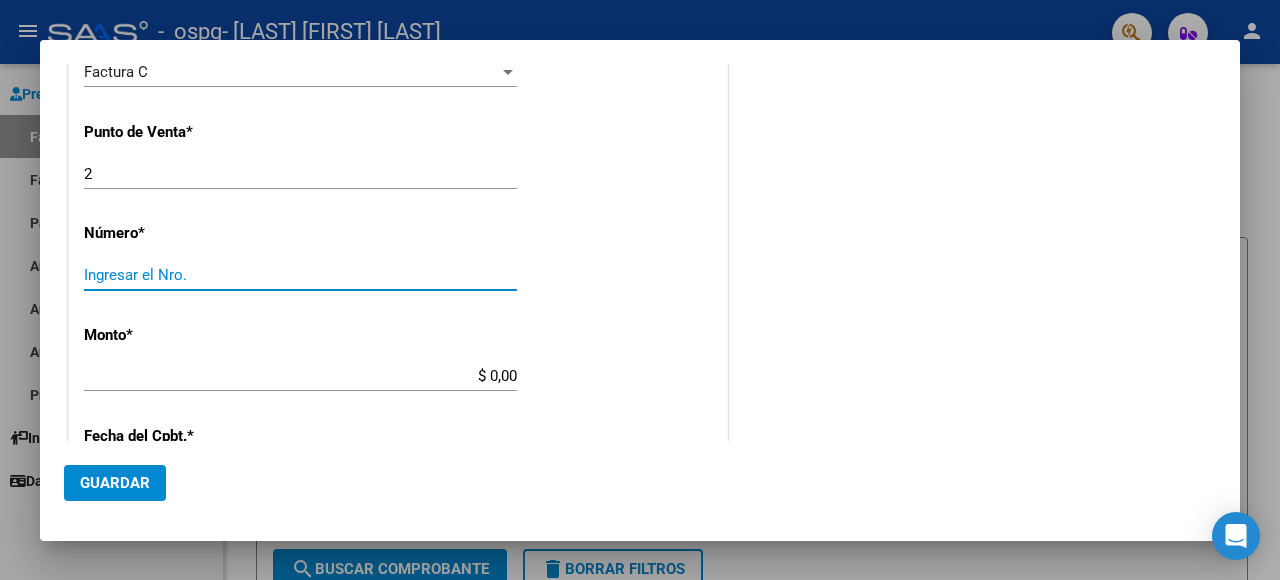click on "Ingresar el Nro." at bounding box center [300, 275] 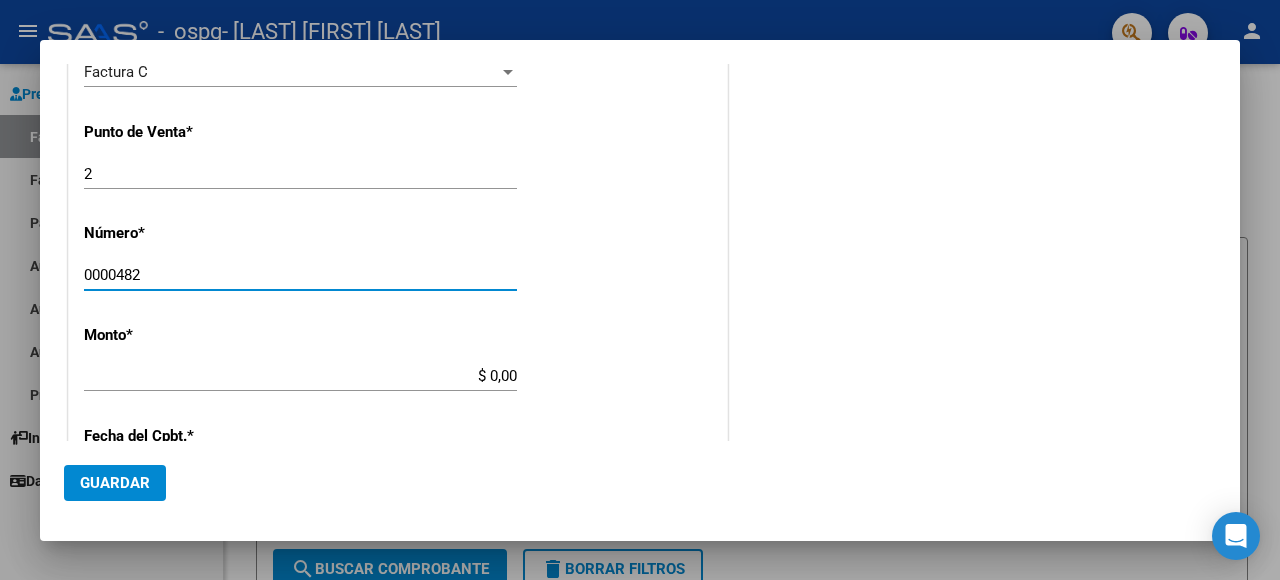 type on "0000482" 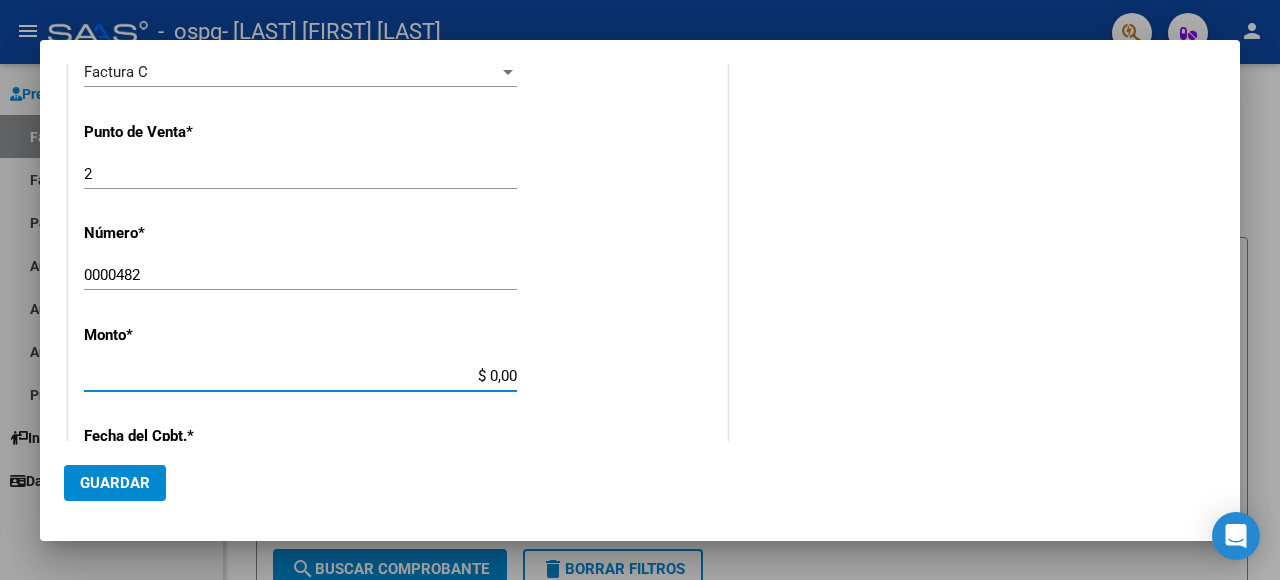 type on "$ 98.964,88" 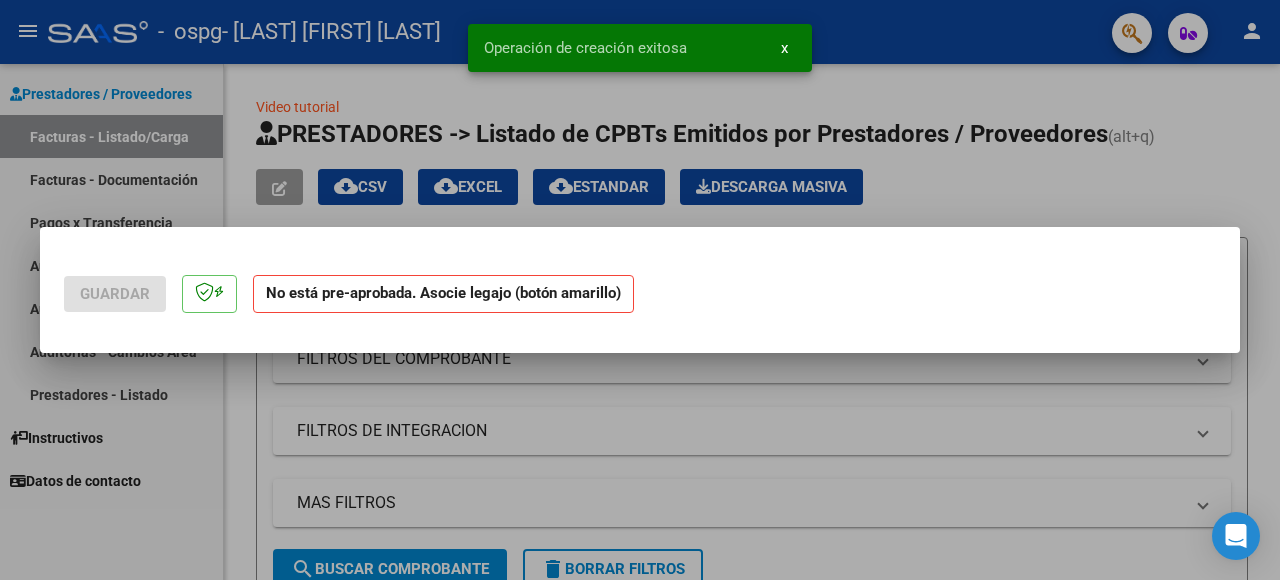 scroll, scrollTop: 0, scrollLeft: 0, axis: both 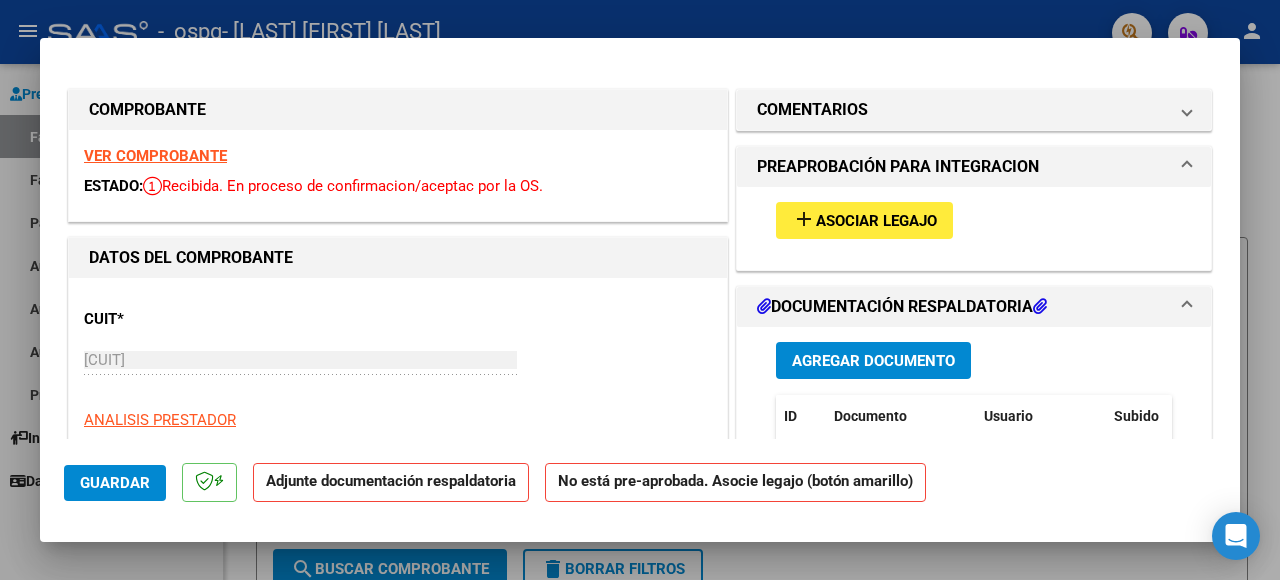 click on "Asociar Legajo" at bounding box center [876, 221] 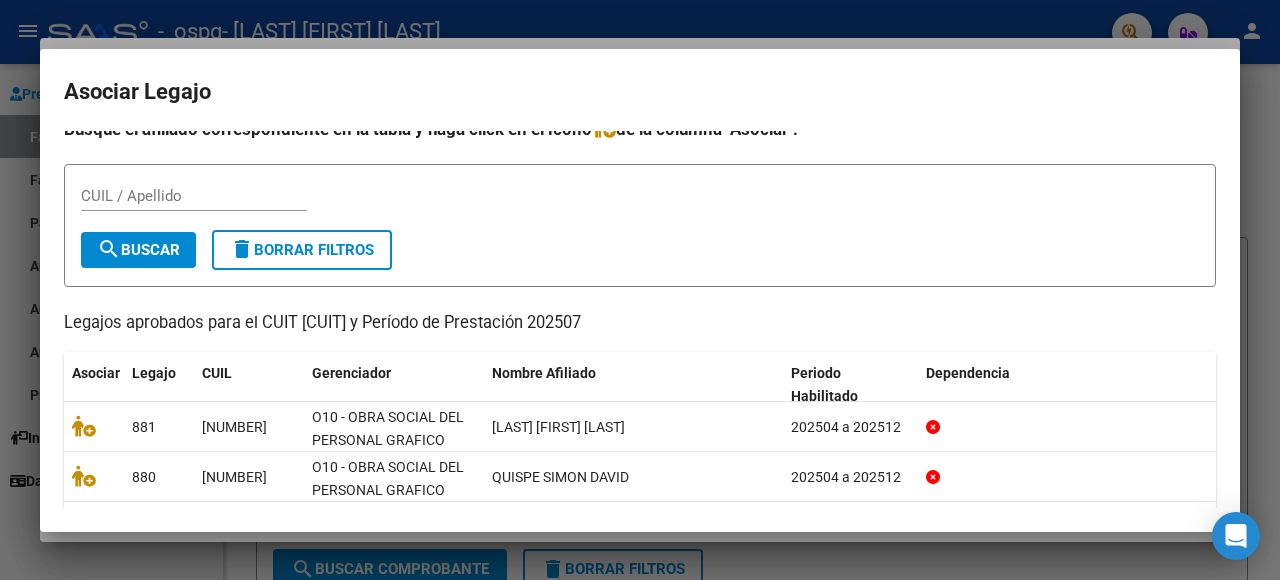 scroll, scrollTop: 16, scrollLeft: 0, axis: vertical 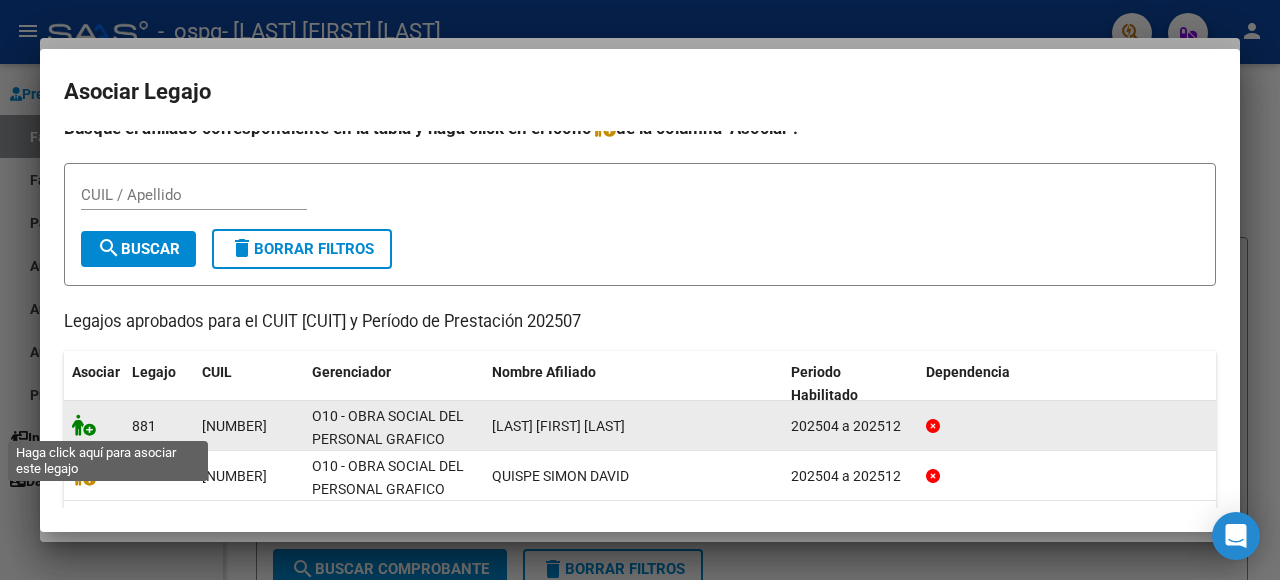 click 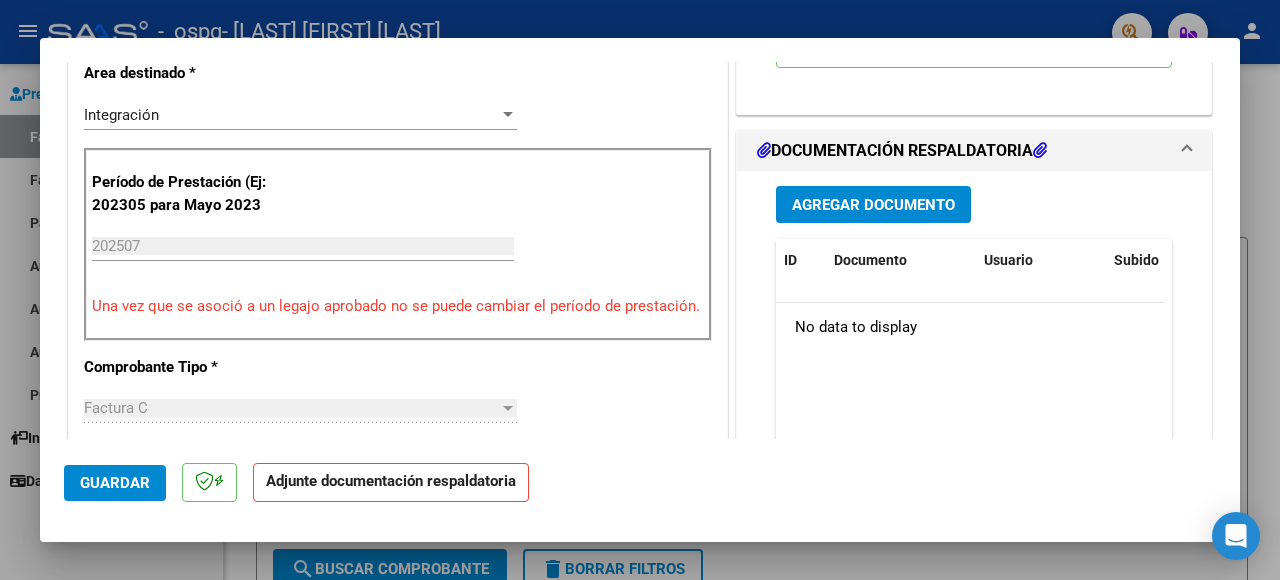 scroll, scrollTop: 448, scrollLeft: 0, axis: vertical 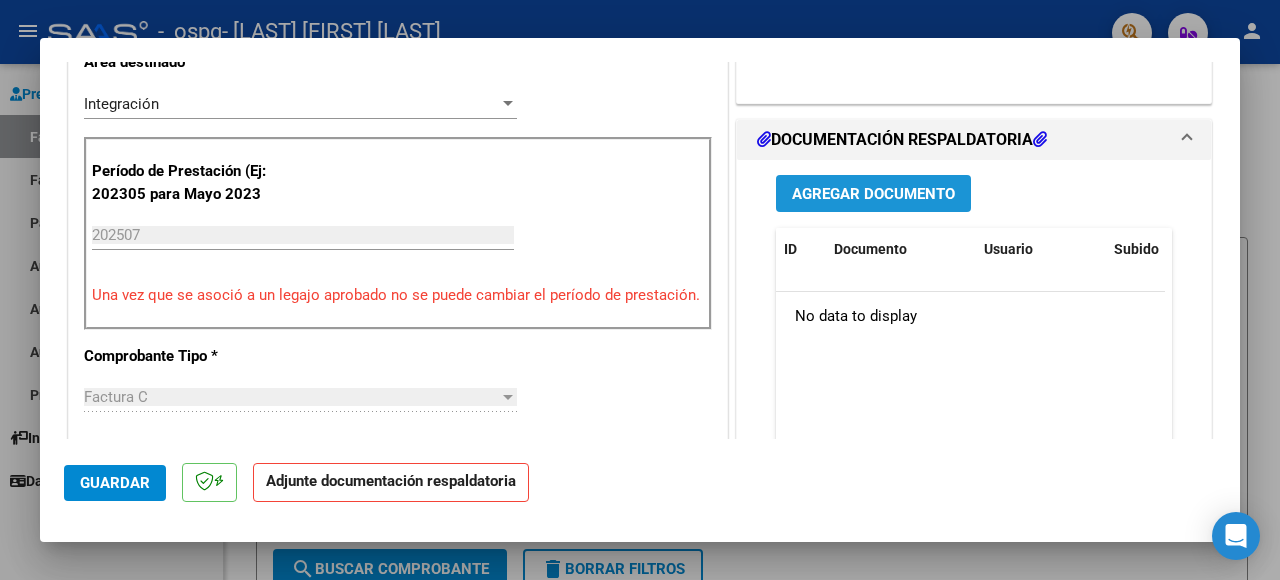 click on "Agregar Documento" at bounding box center [873, 194] 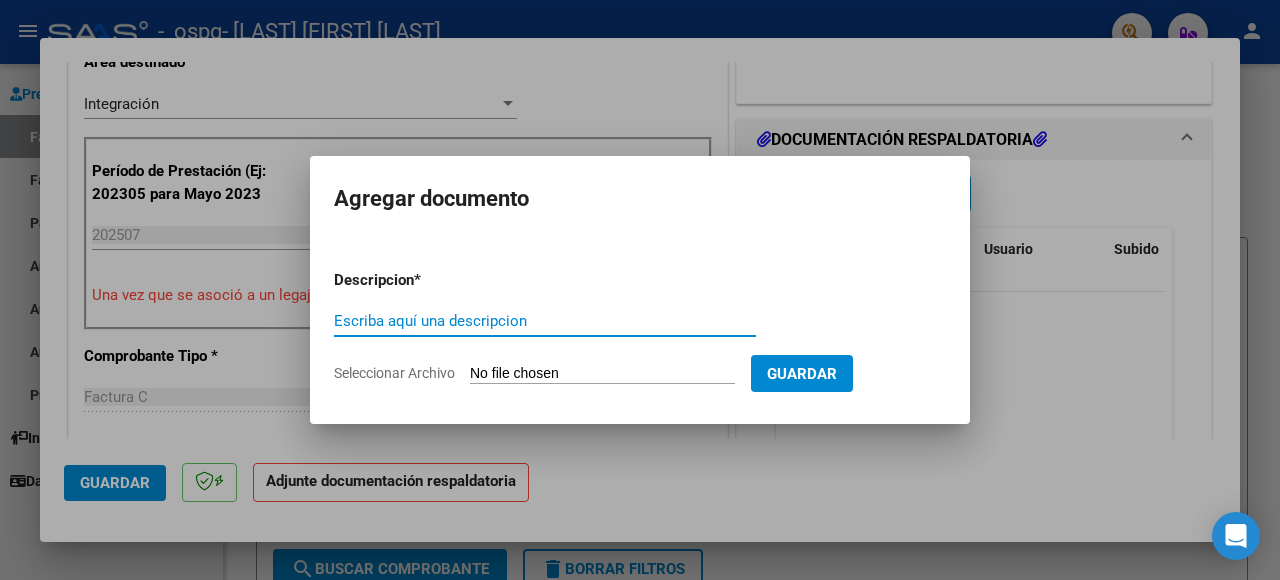 click on "Escriba aquí una descripcion" at bounding box center (545, 321) 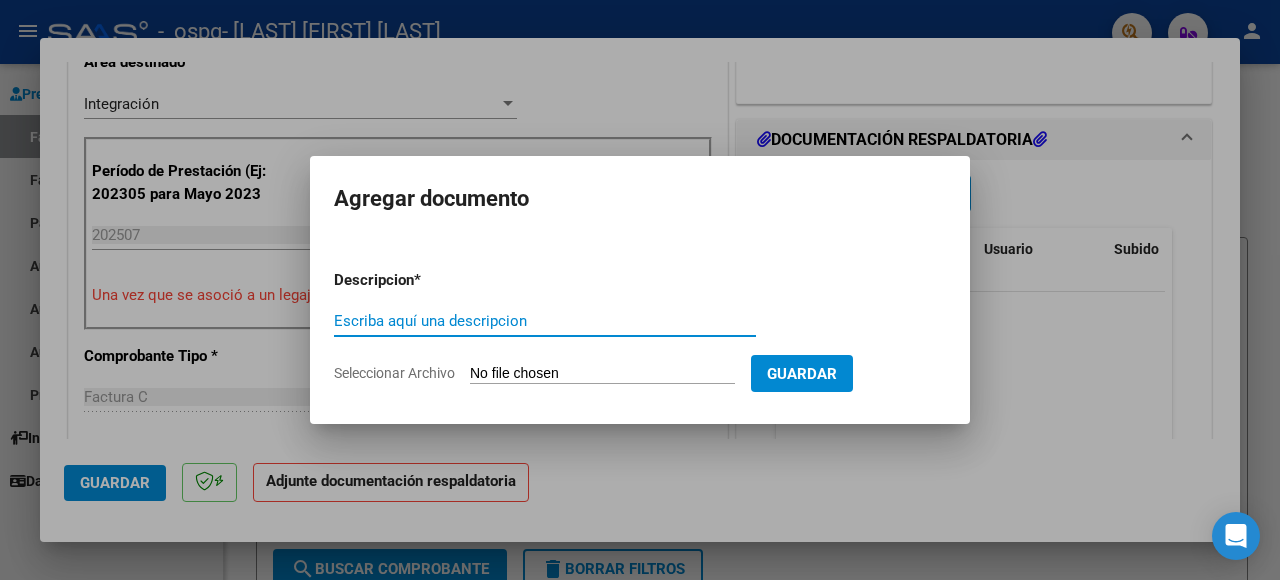 click on "Escriba aquí una descripcion" at bounding box center [545, 321] 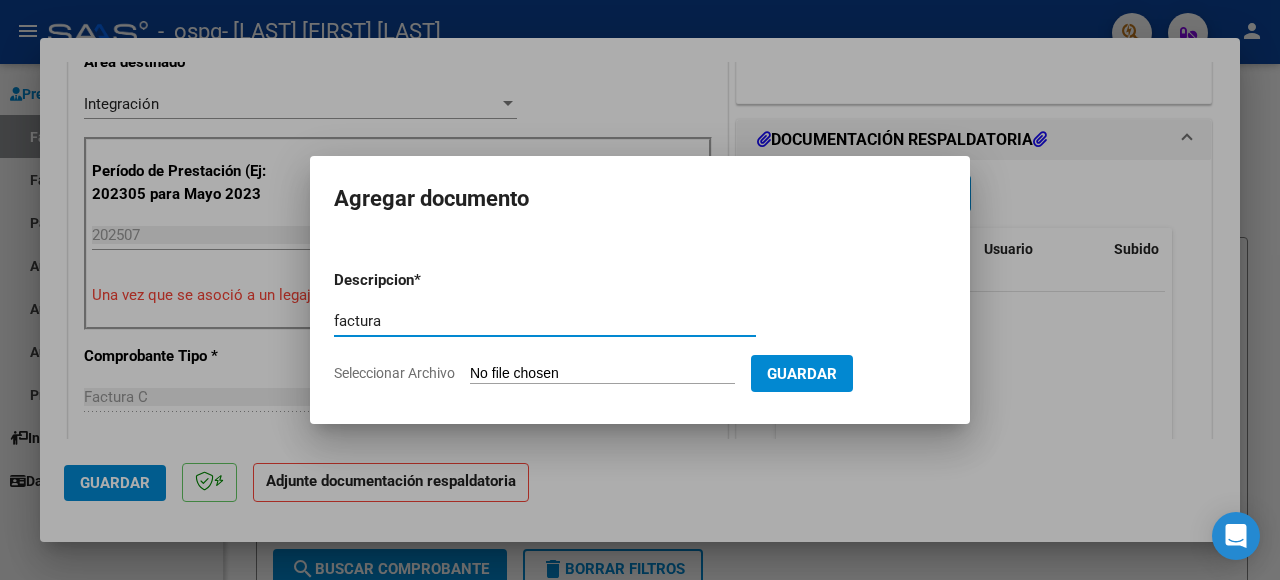 type on "factura" 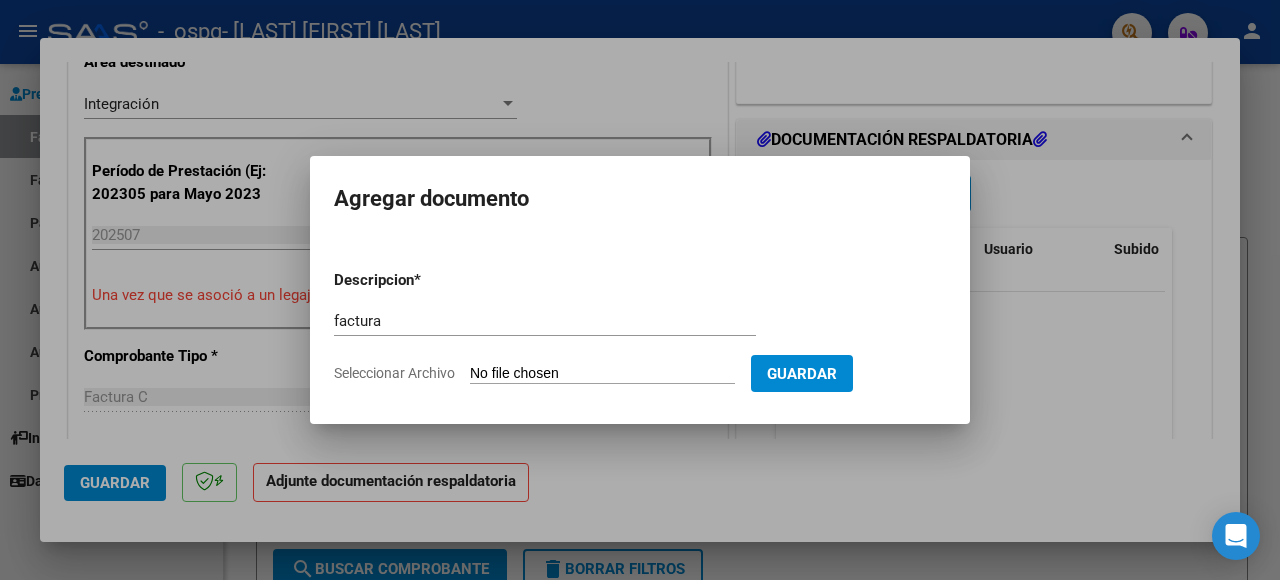 type on "C:\fakepath\Factura Julio 2025. [FIRST] [LAST].pdf" 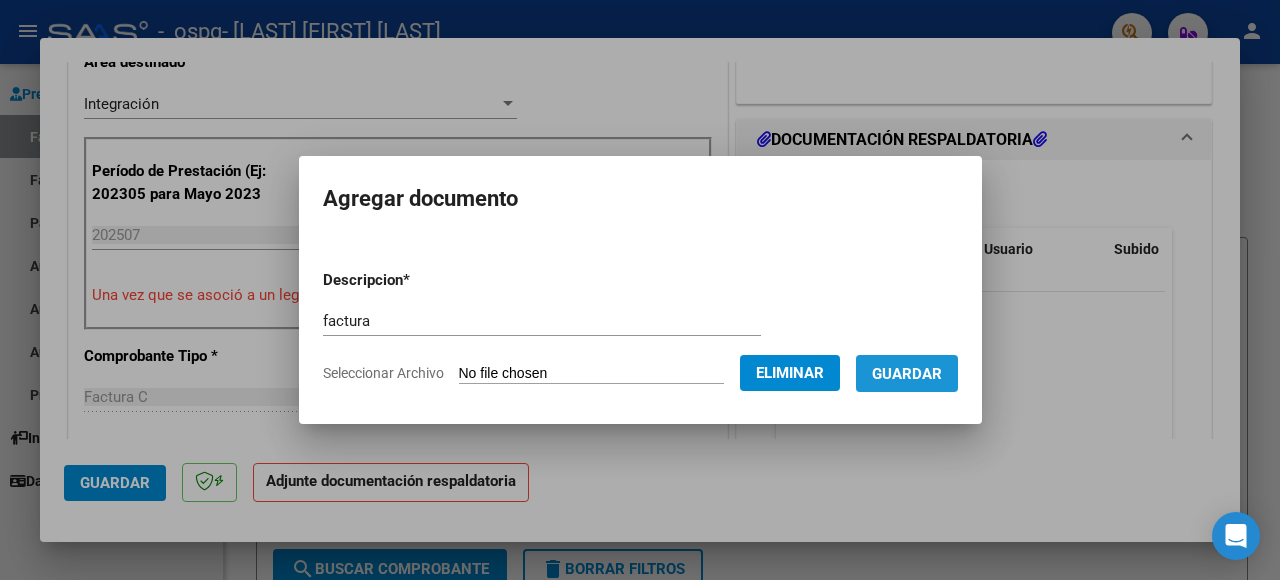 click on "Guardar" at bounding box center (907, 374) 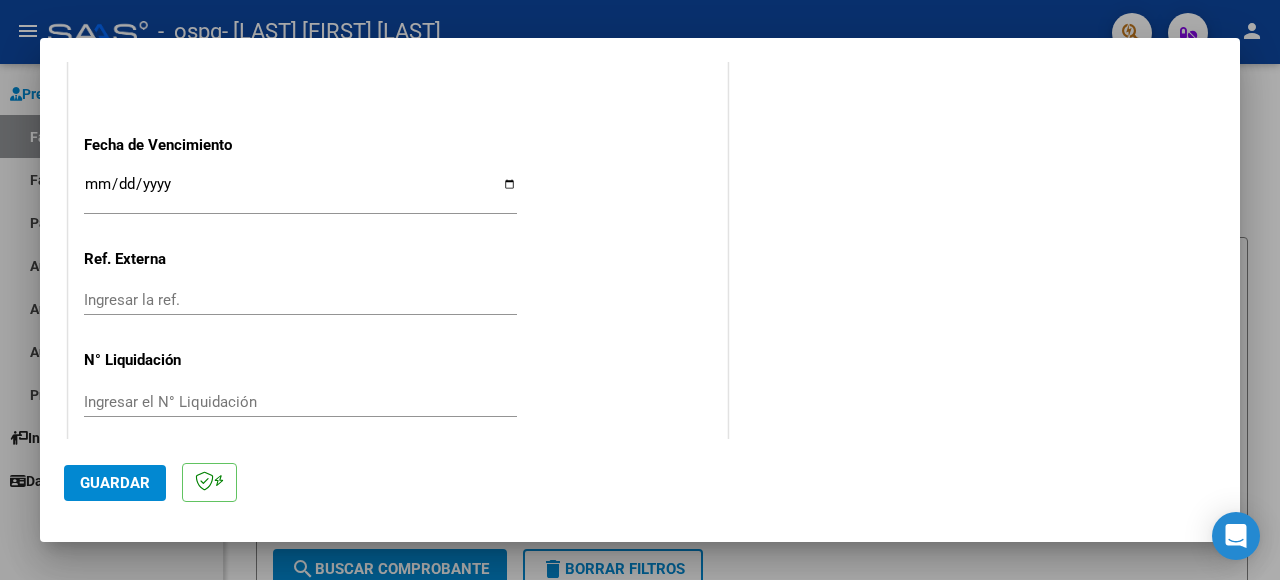 scroll, scrollTop: 1356, scrollLeft: 0, axis: vertical 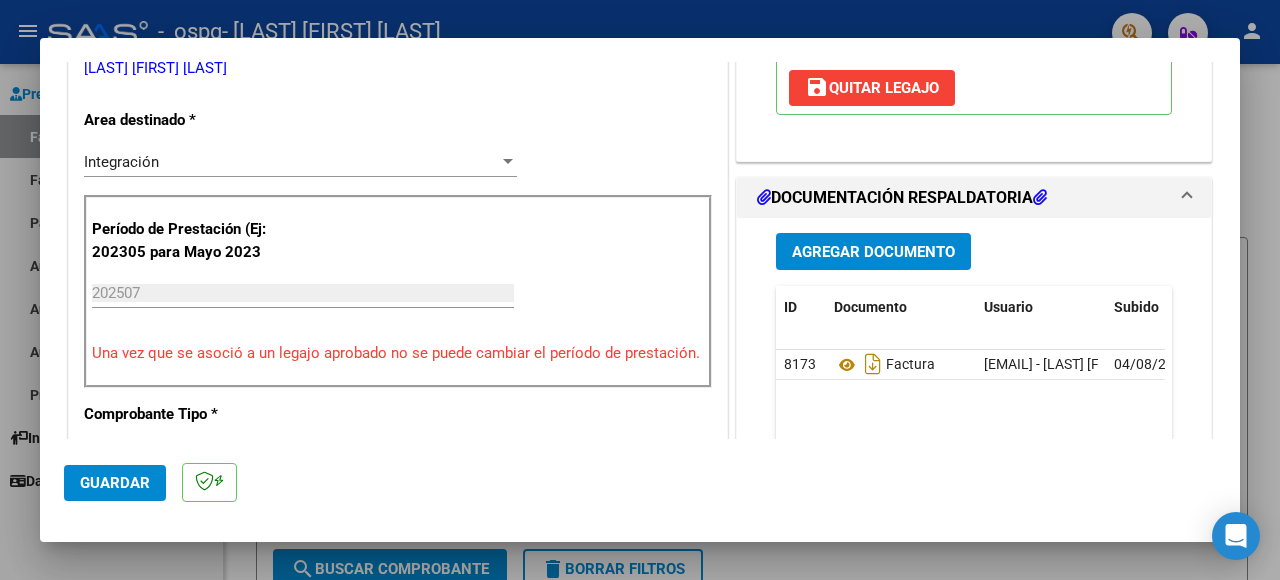 click on "Agregar Documento" at bounding box center (873, 252) 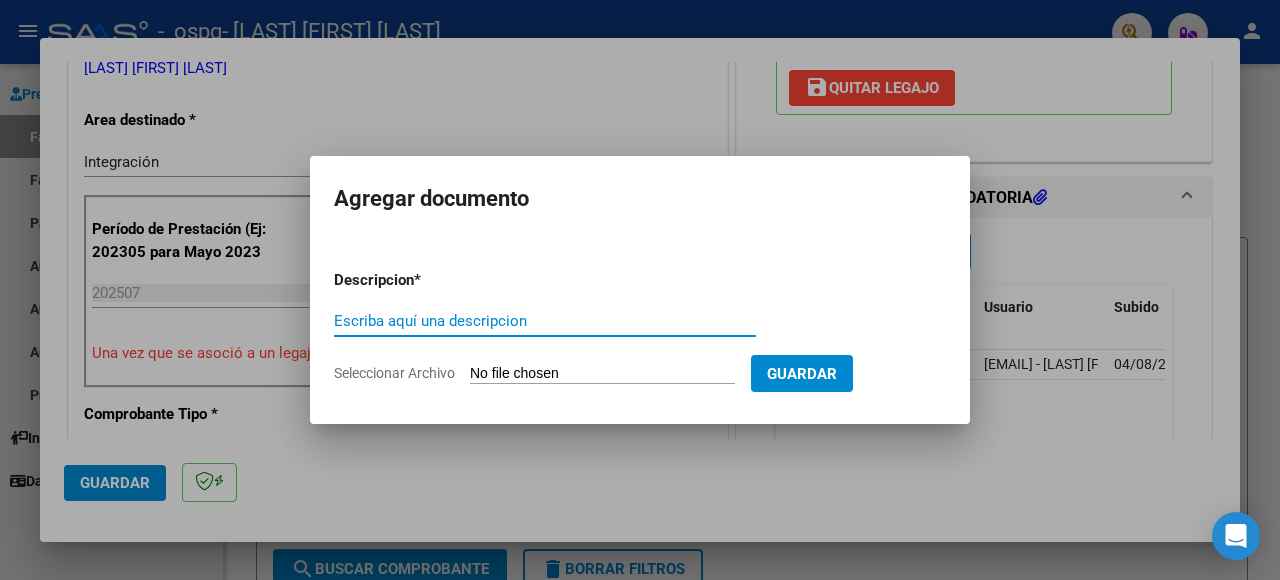 click on "Escriba aquí una descripcion" at bounding box center [545, 321] 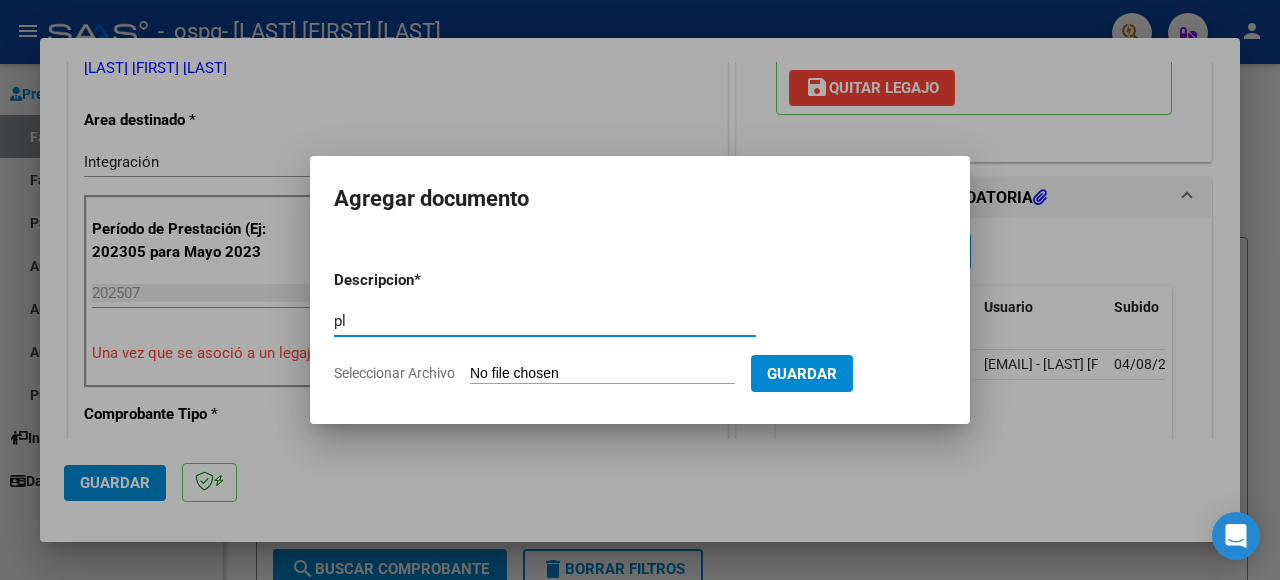 type on "p" 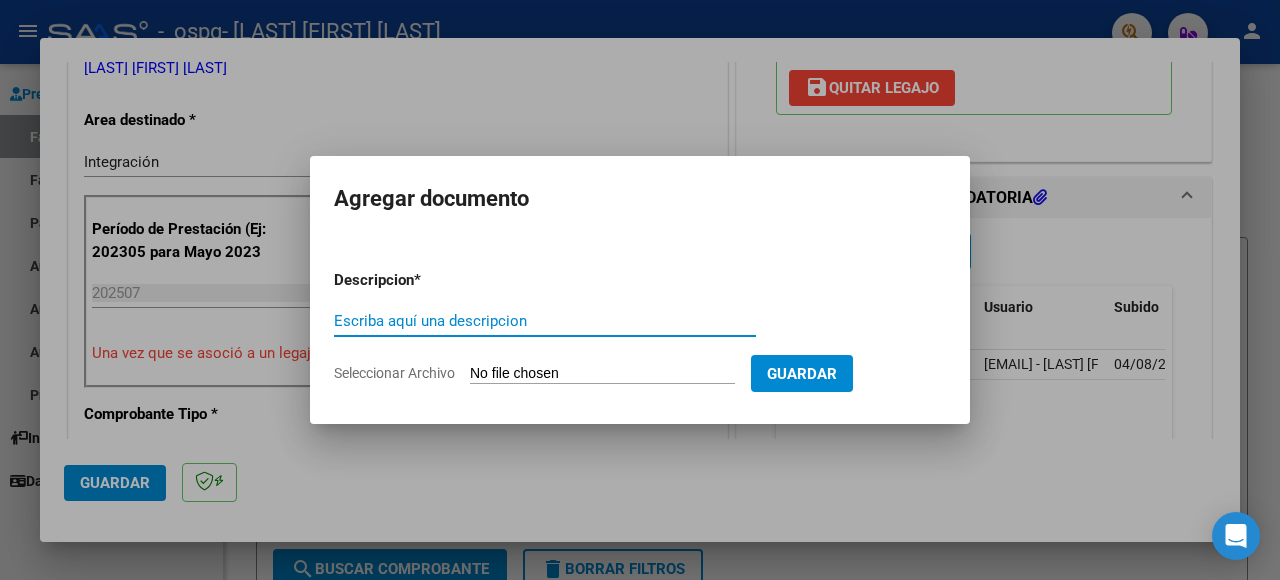 click on "Guardar" at bounding box center (802, 374) 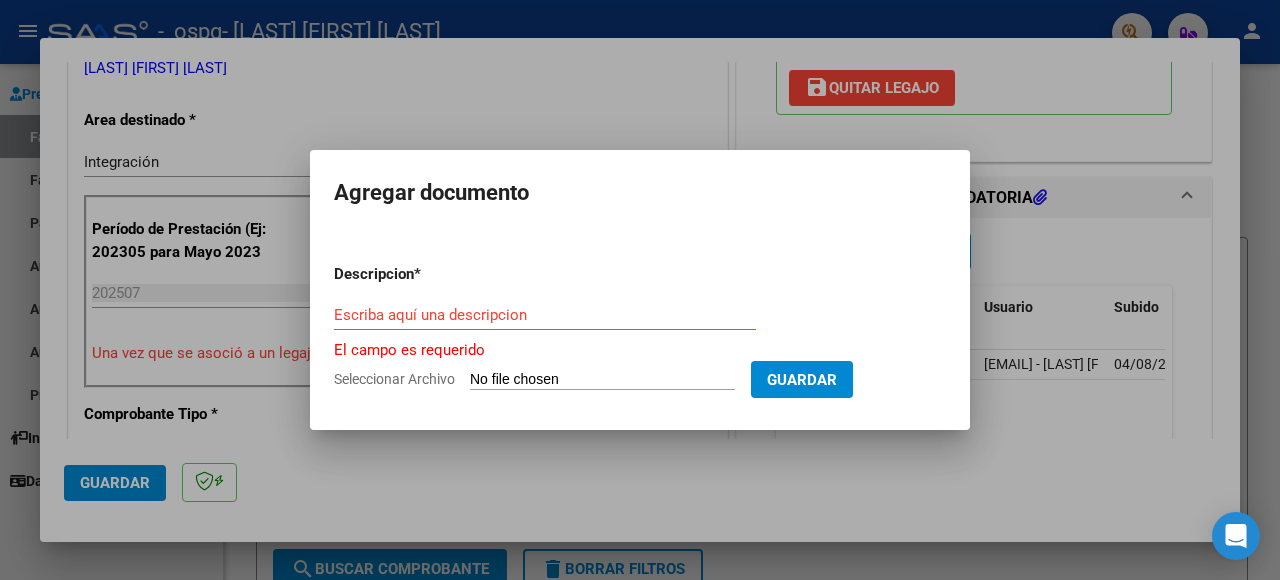 click on "Escriba aquí una descripcion" at bounding box center [545, 315] 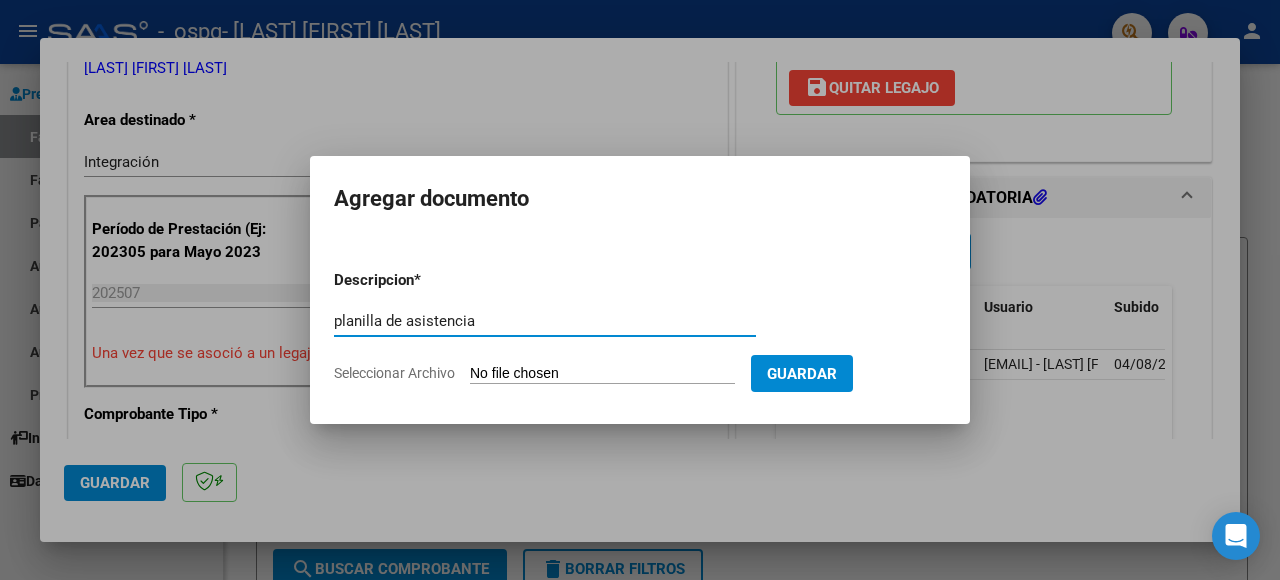 type on "planilla de asistencia" 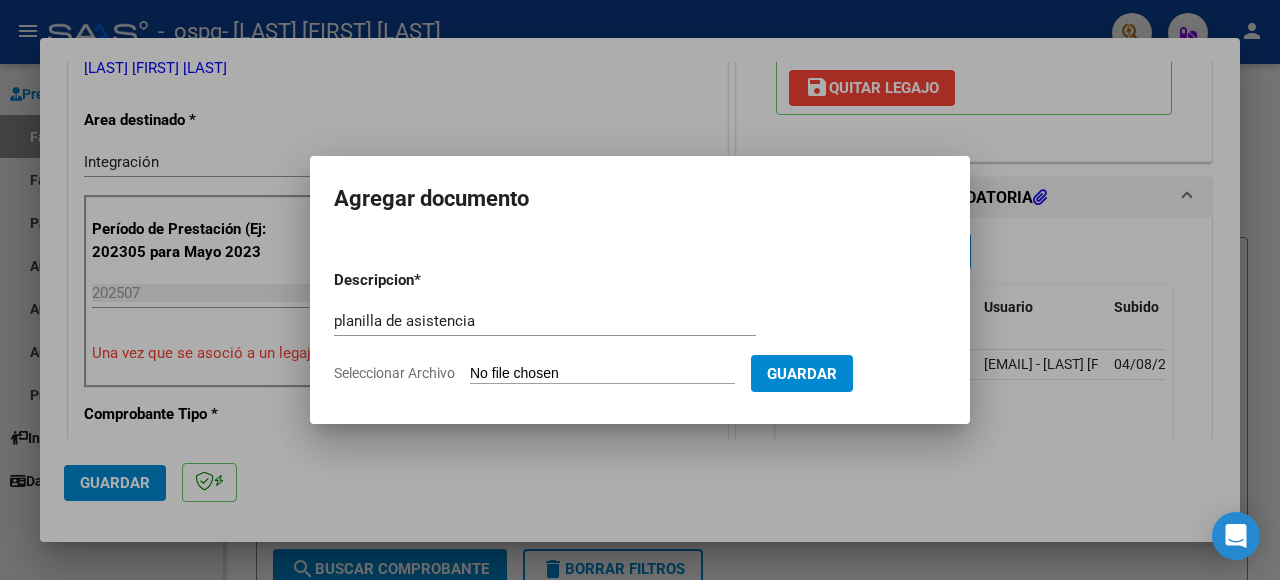 click on "Descripcion  *   planilla de asistencia Escriba aquí una descripcion  Seleccionar Archivo Guardar" at bounding box center [640, 327] 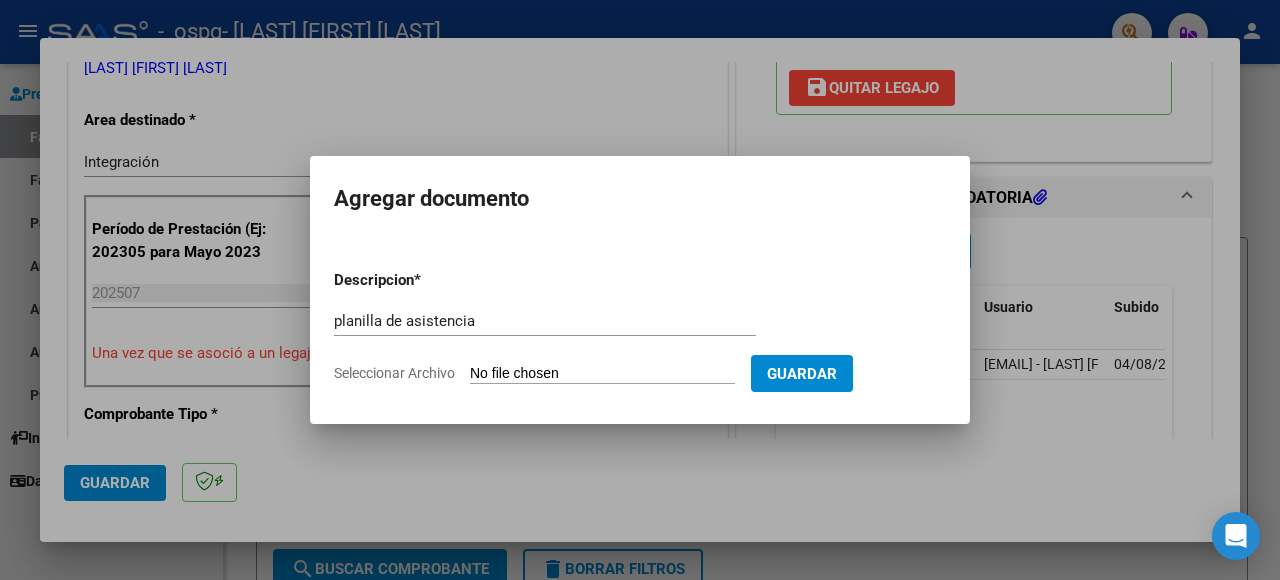 type on "C:\fakepath\Planilla [FIRST] [LAST]. Julio 2025.pdf" 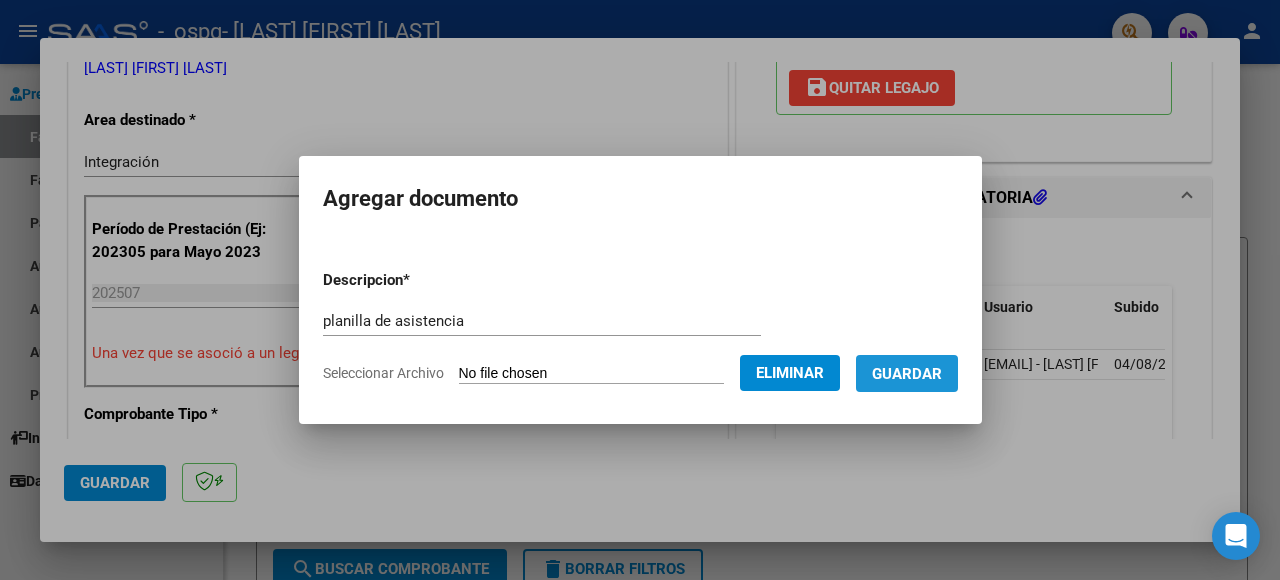 click on "Guardar" at bounding box center [907, 374] 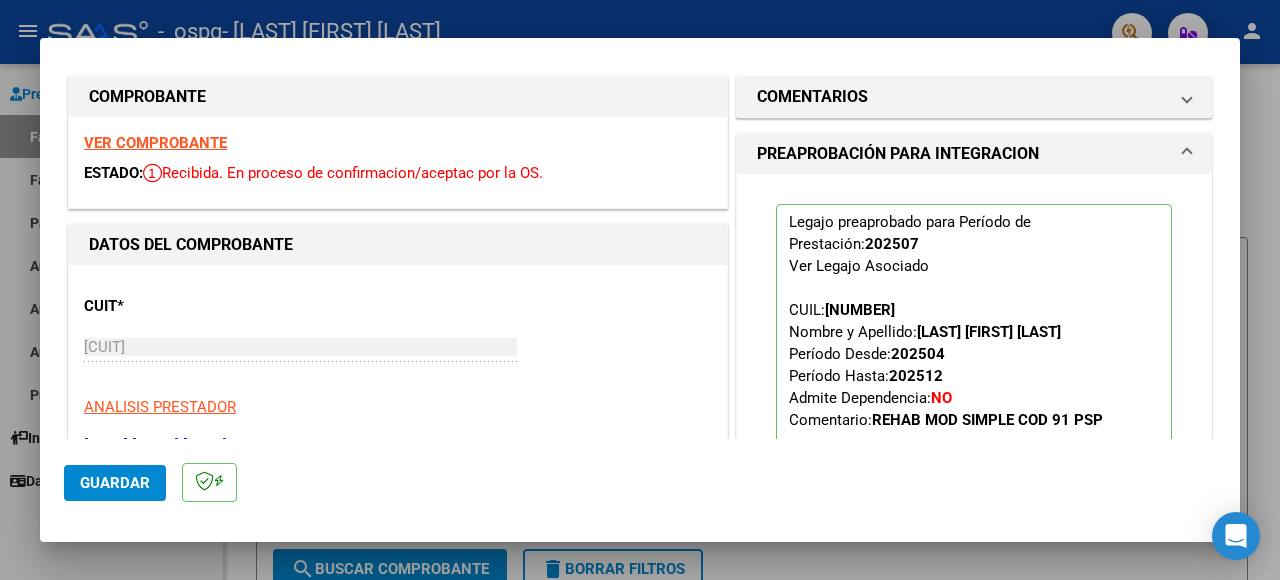 scroll, scrollTop: 0, scrollLeft: 0, axis: both 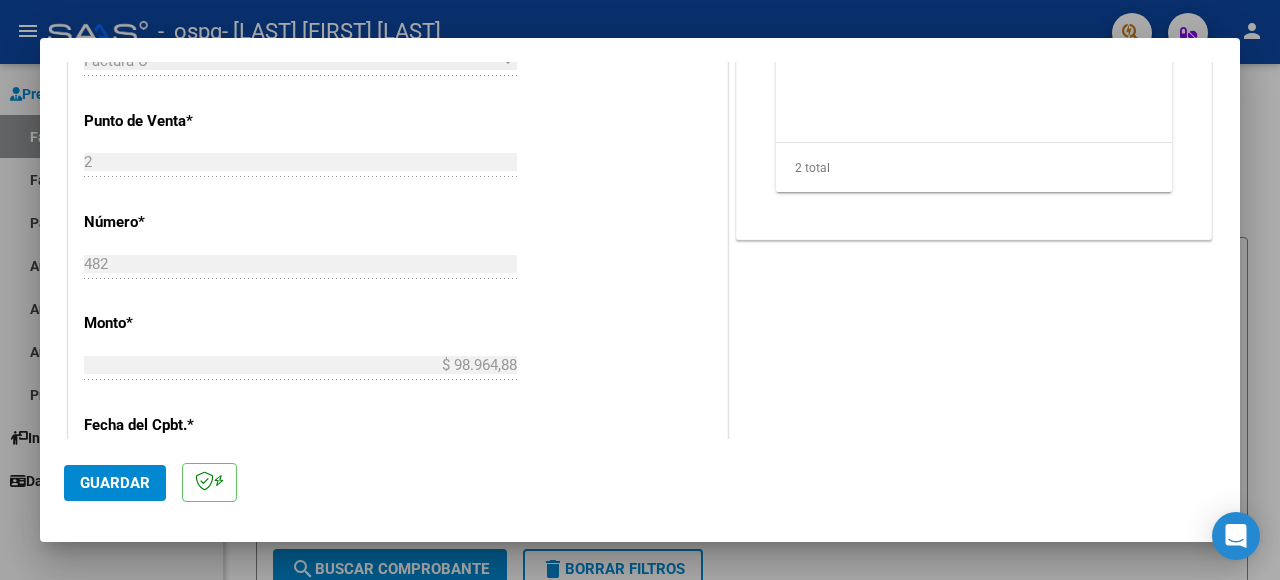 click on "Guardar" 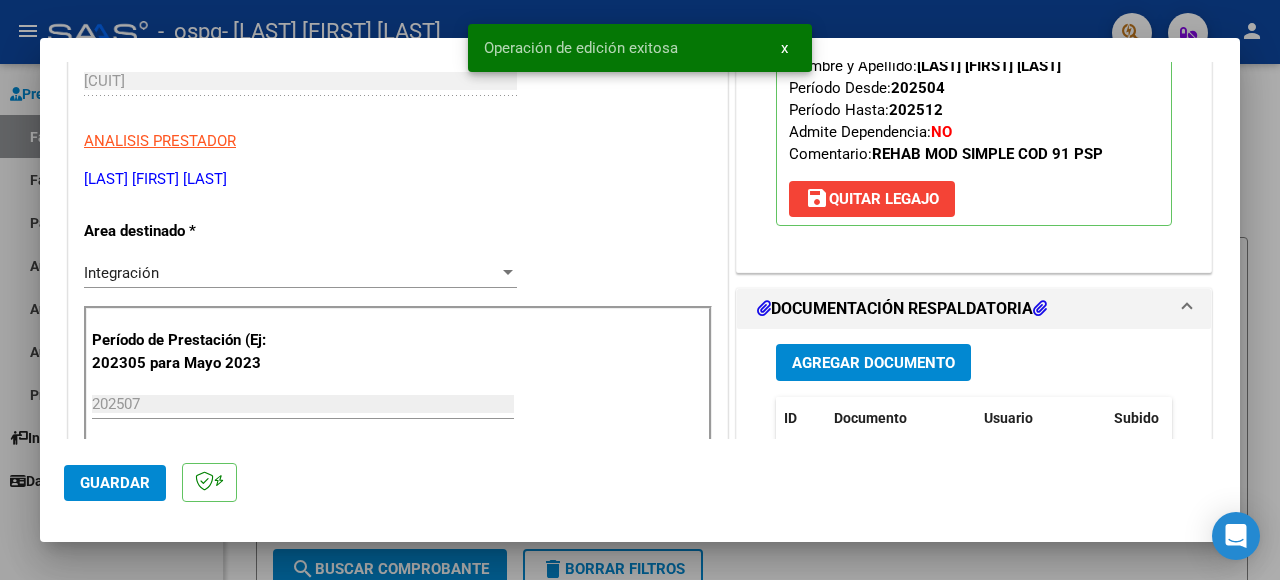 scroll, scrollTop: 0, scrollLeft: 0, axis: both 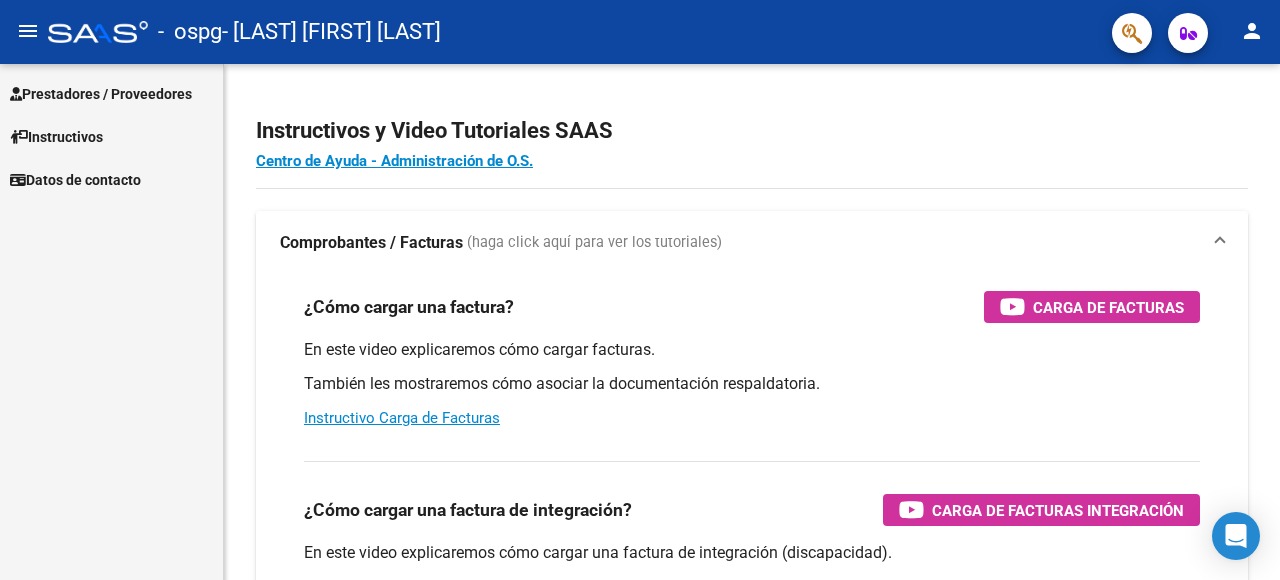 click on "Prestadores / Proveedores" at bounding box center [101, 94] 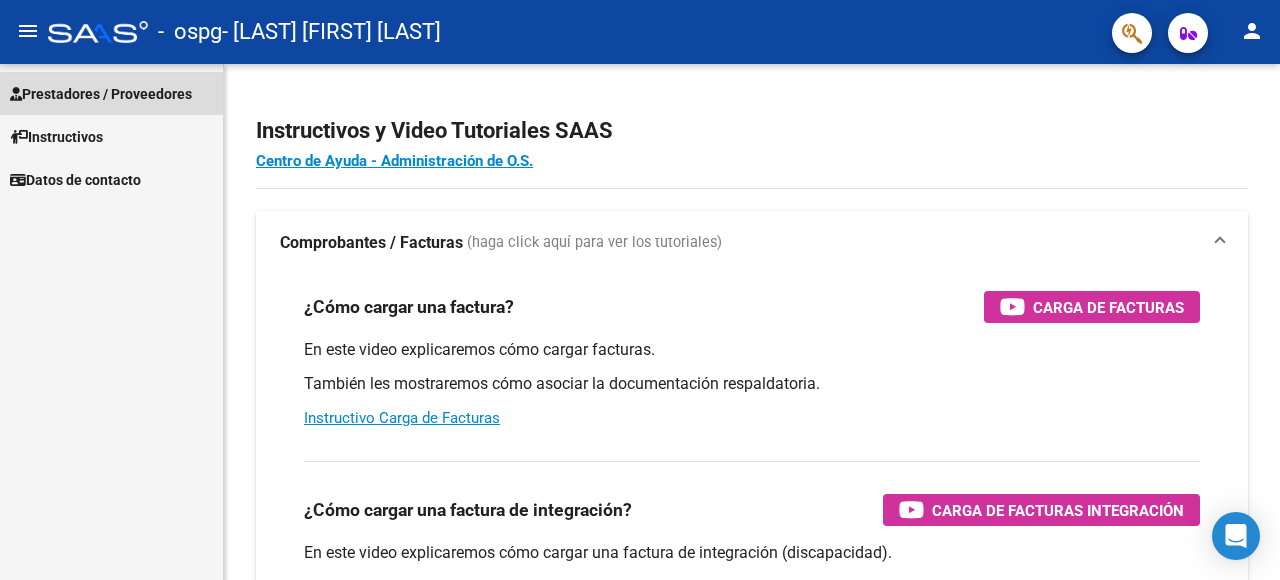 click on "Prestadores / Proveedores" at bounding box center [101, 94] 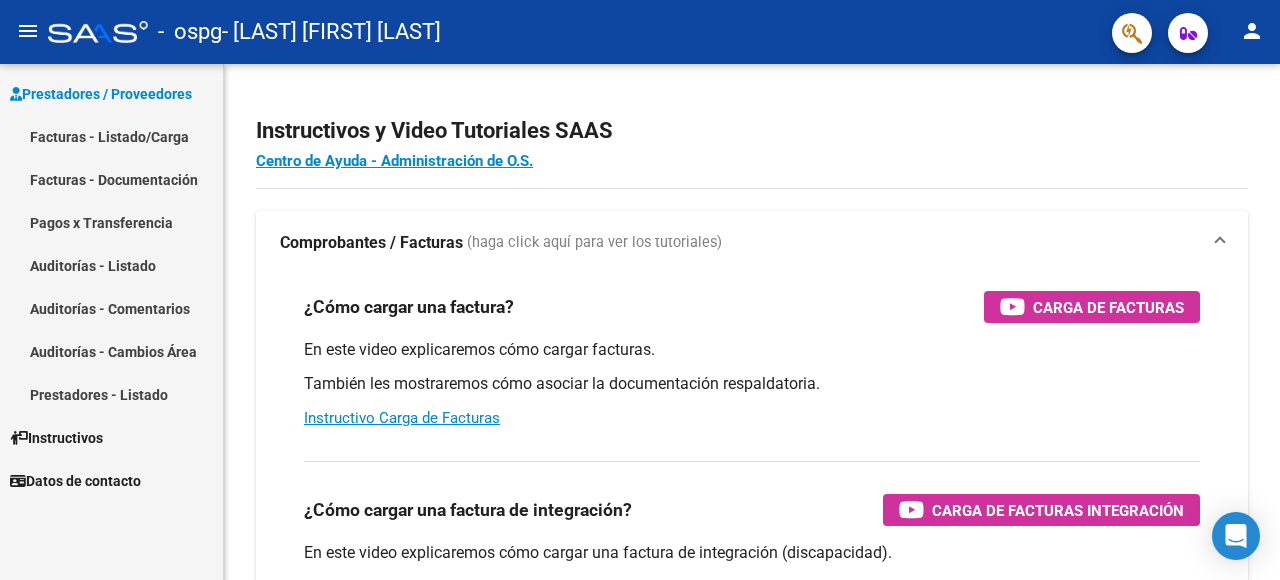 click on "Facturas - Documentación" at bounding box center (111, 179) 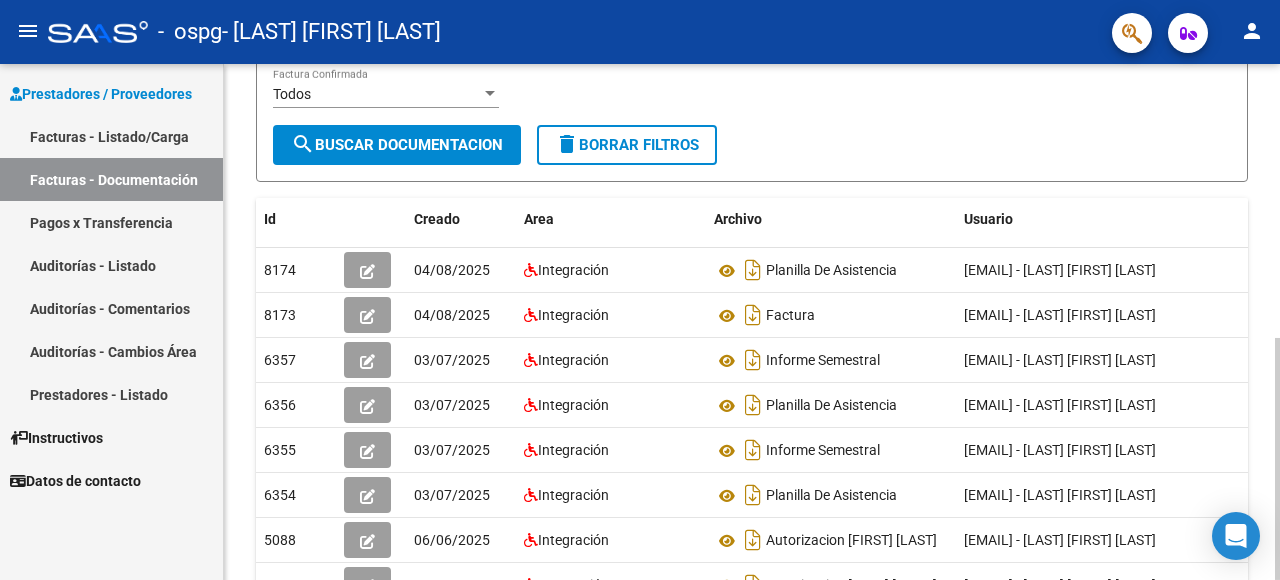 scroll, scrollTop: 281, scrollLeft: 0, axis: vertical 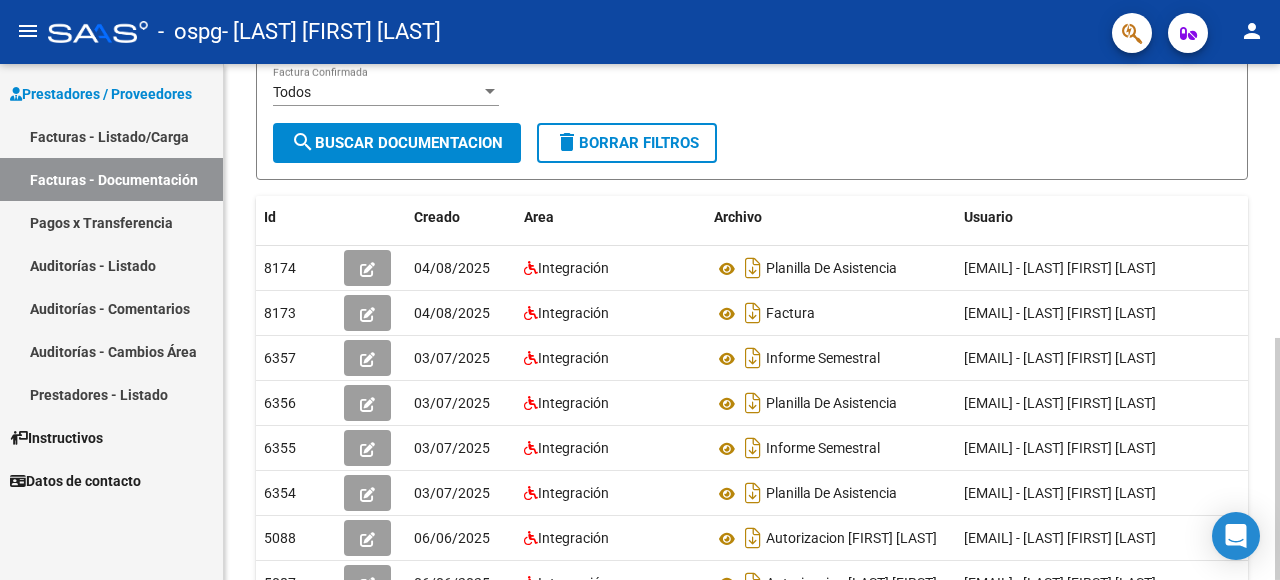 click 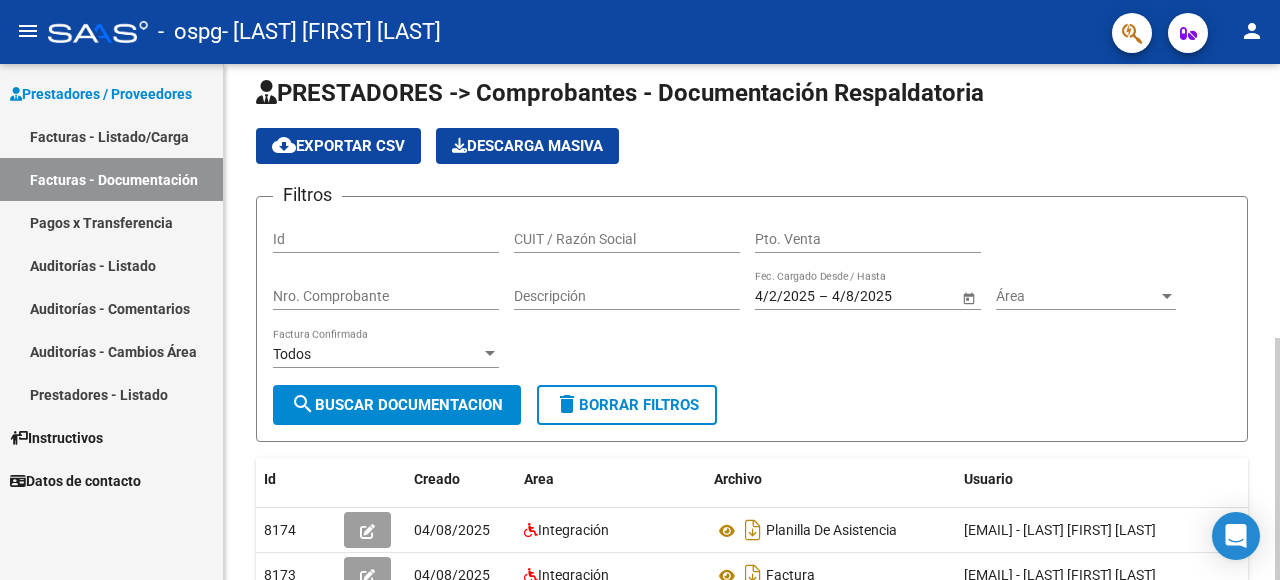 scroll, scrollTop: 0, scrollLeft: 0, axis: both 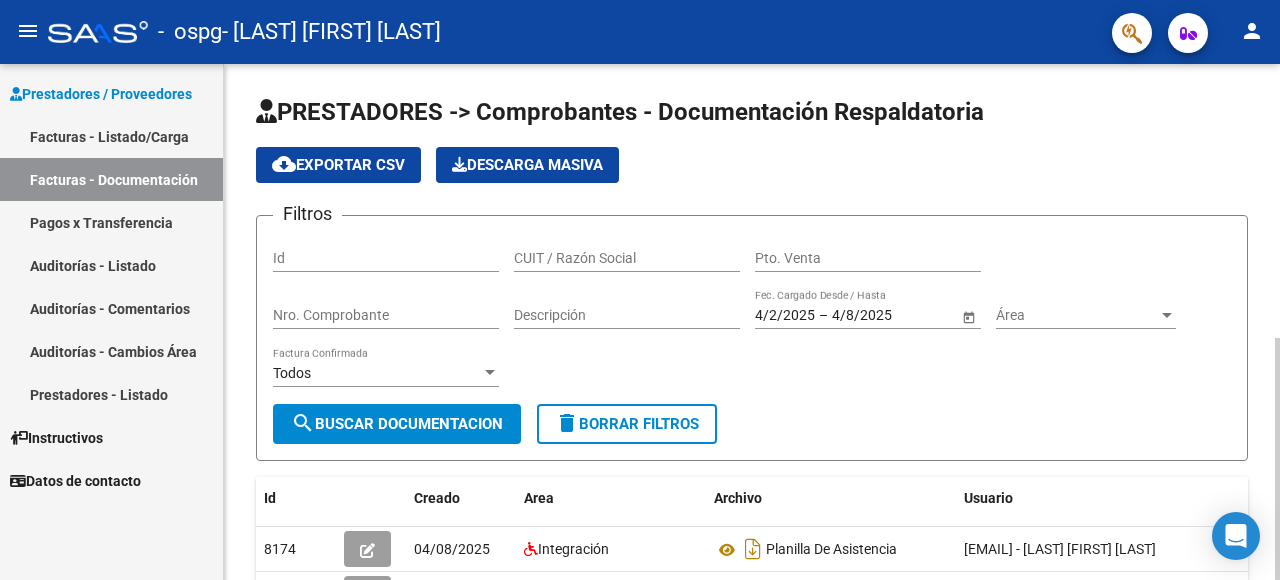 click 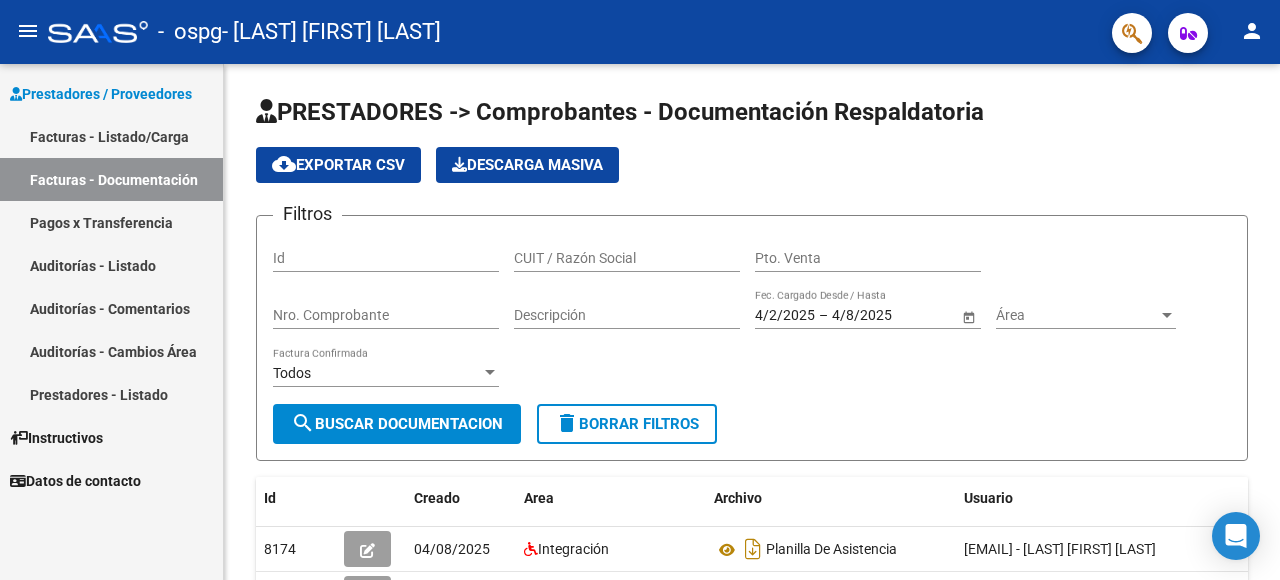 click on "Facturas - Listado/Carga" at bounding box center [111, 136] 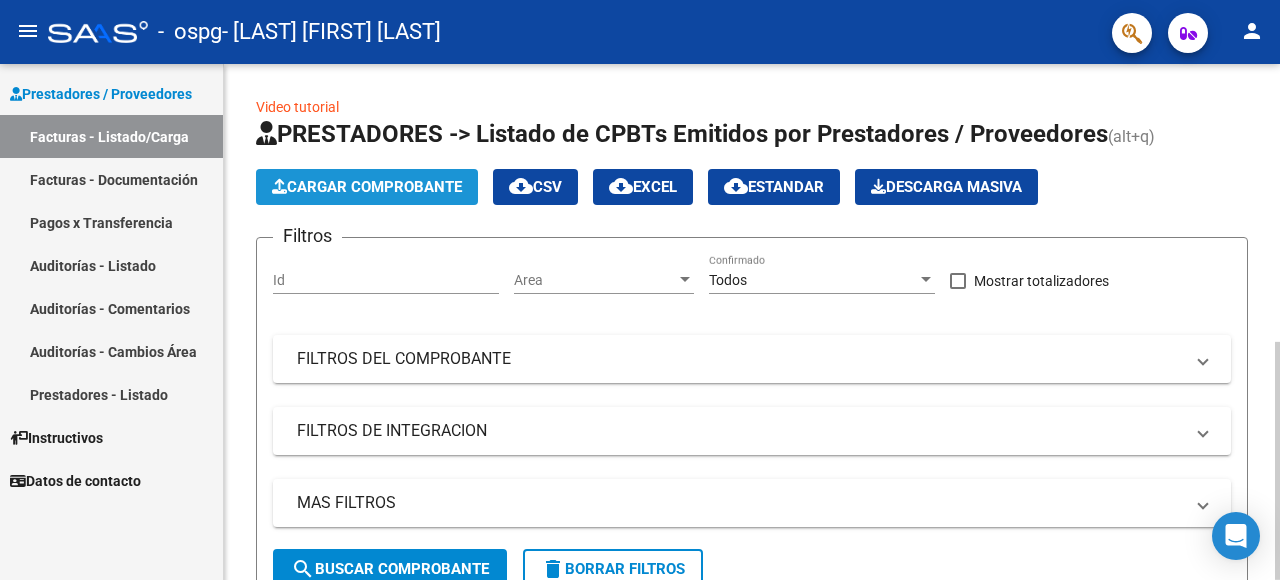 click on "Cargar Comprobante" 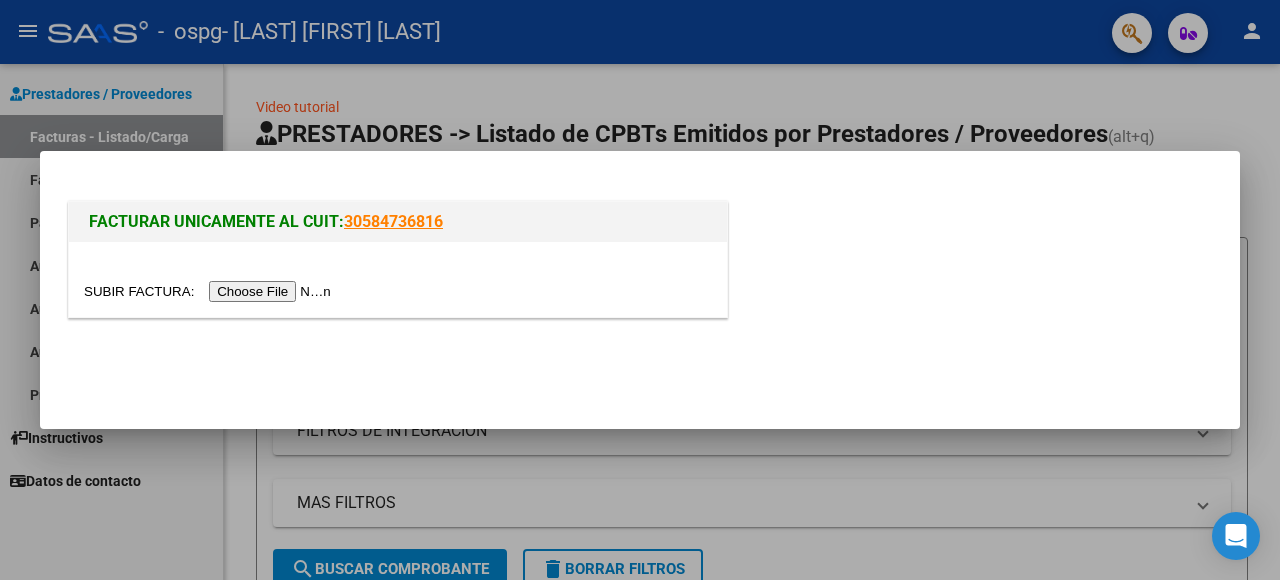 click at bounding box center [210, 291] 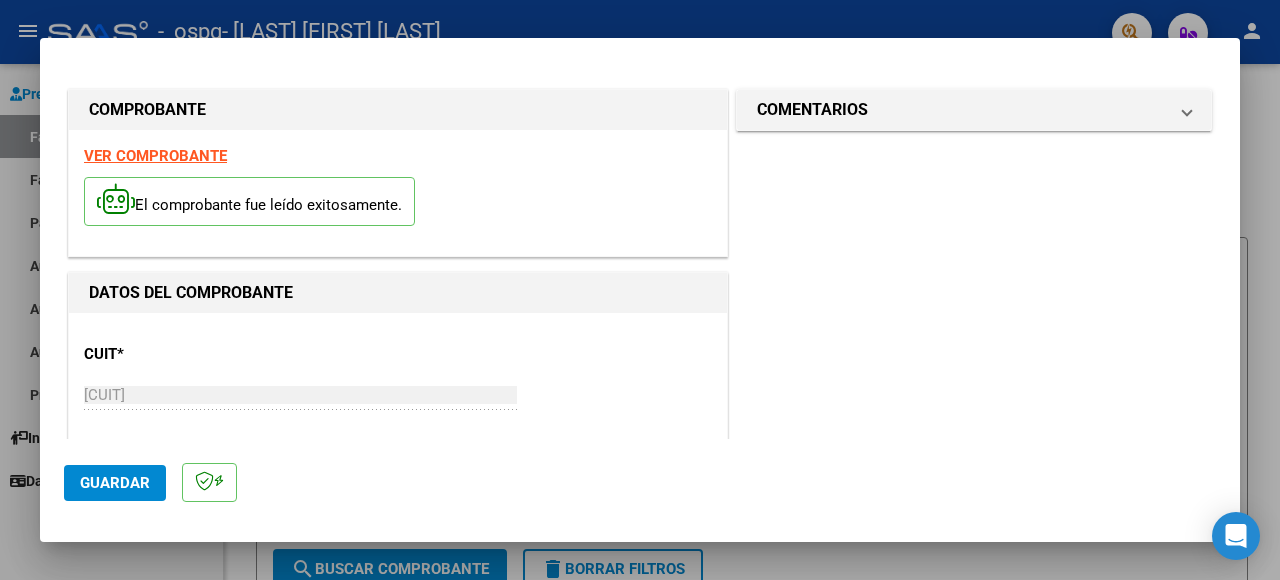 click on "Guardar" 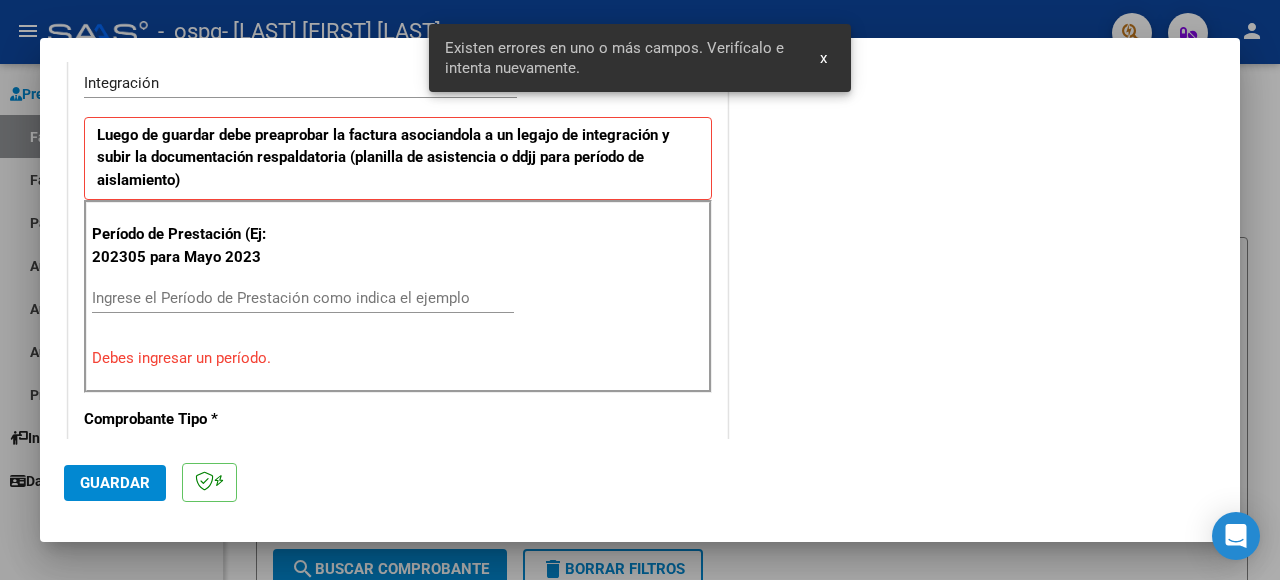 scroll, scrollTop: 489, scrollLeft: 0, axis: vertical 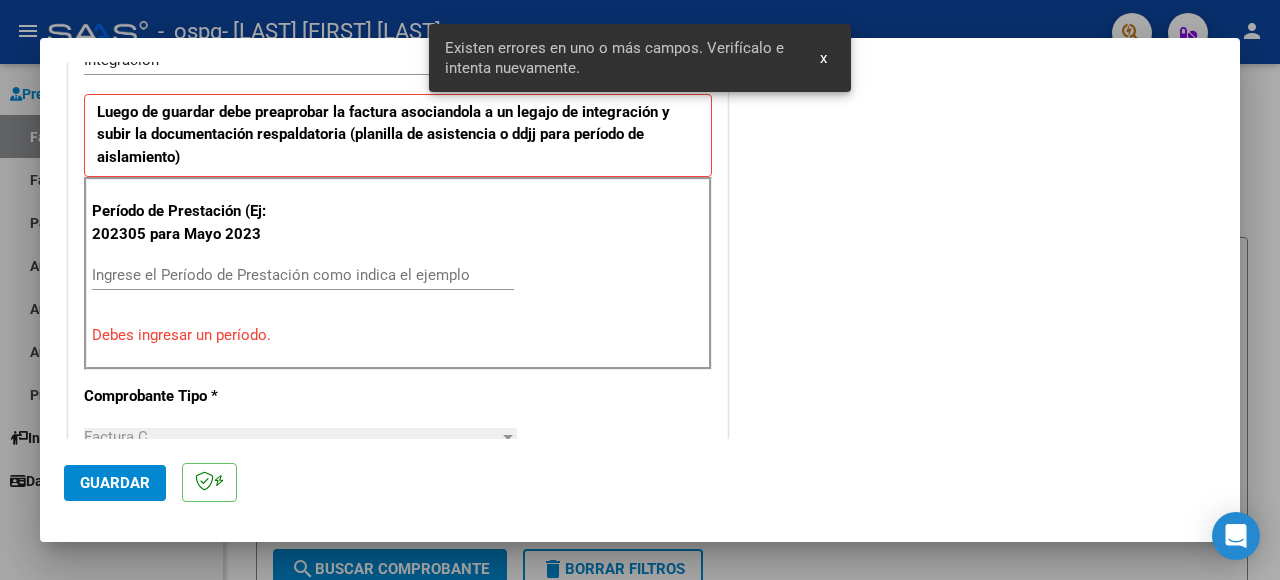 click on "Ingrese el Período de Prestación como indica el ejemplo" at bounding box center (303, 275) 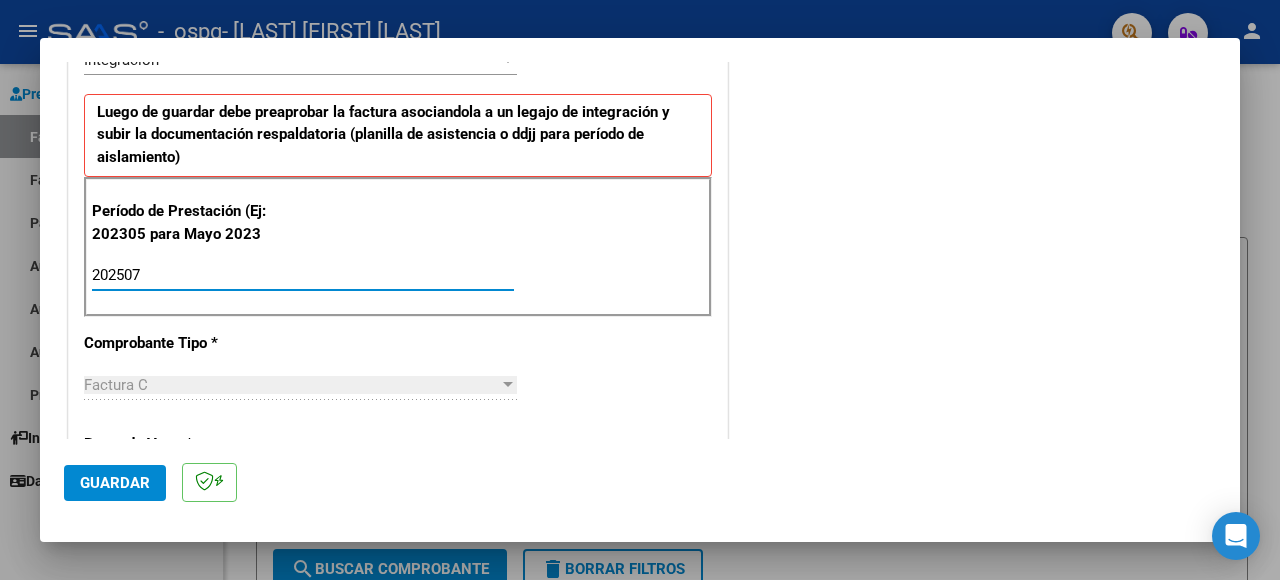 type on "202507" 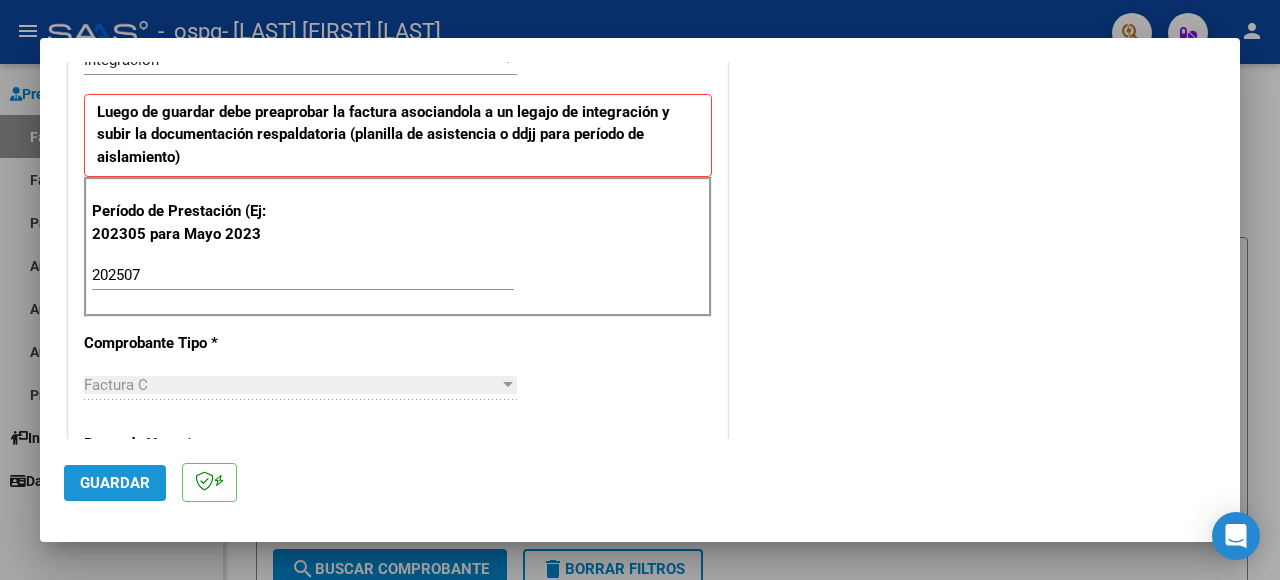 click on "Guardar" 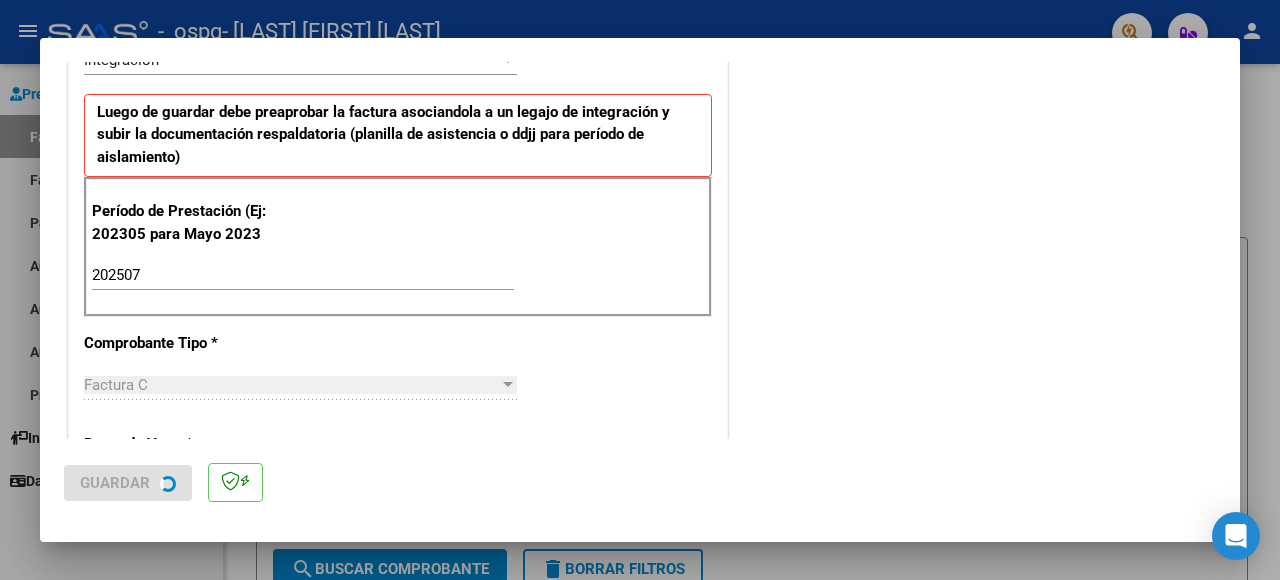 scroll, scrollTop: 0, scrollLeft: 0, axis: both 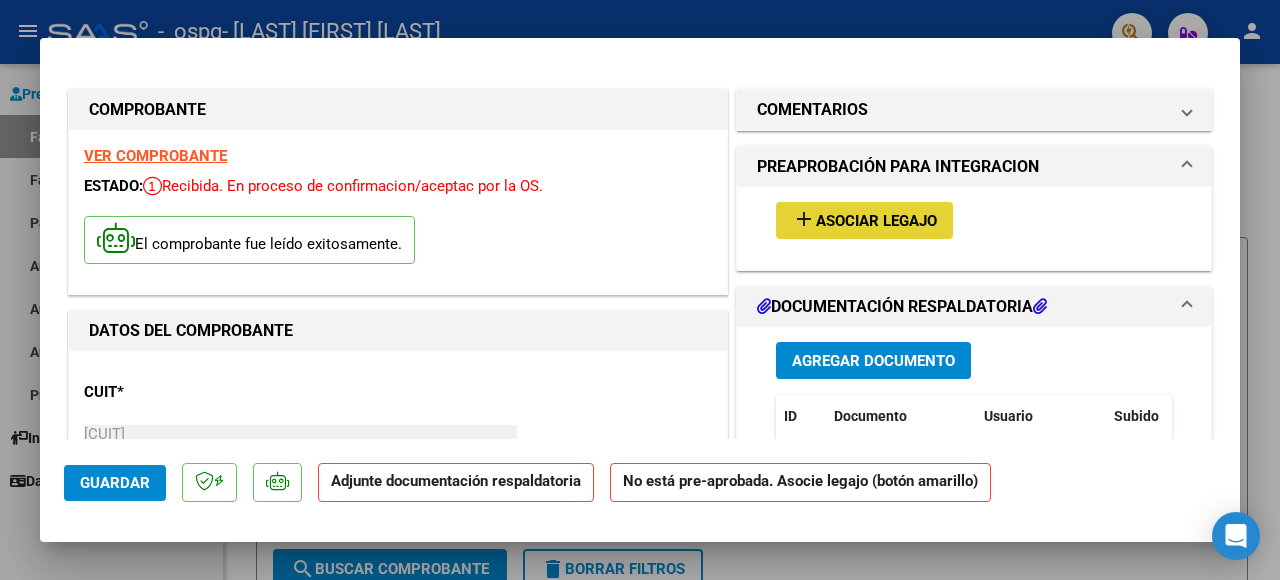 click on "Asociar Legajo" at bounding box center [876, 221] 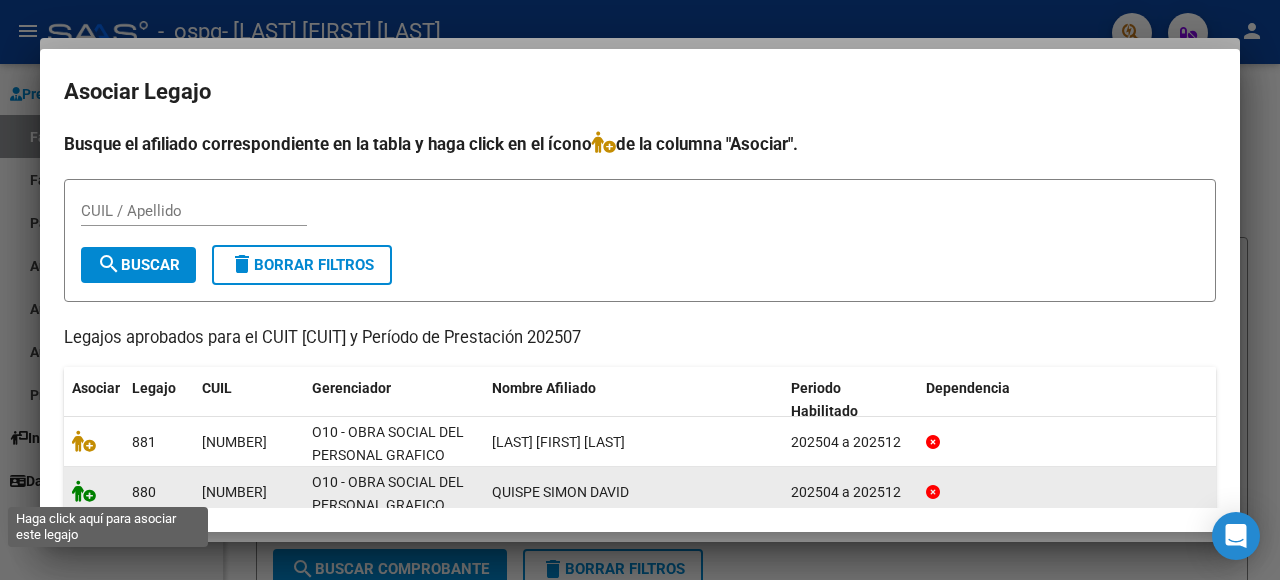 click 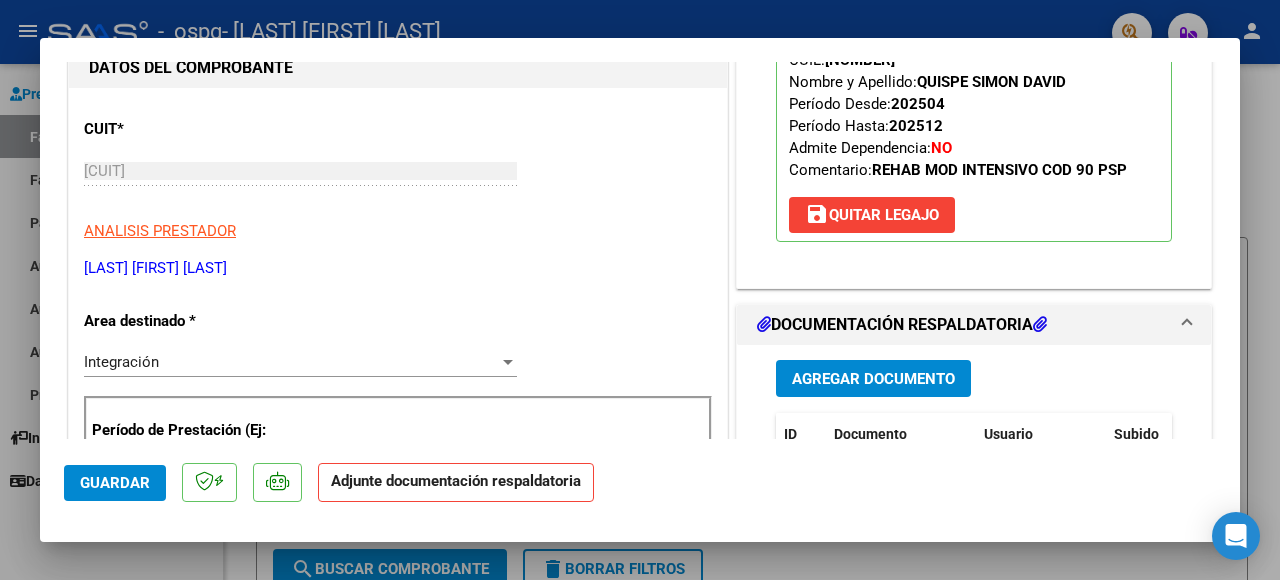 scroll, scrollTop: 270, scrollLeft: 0, axis: vertical 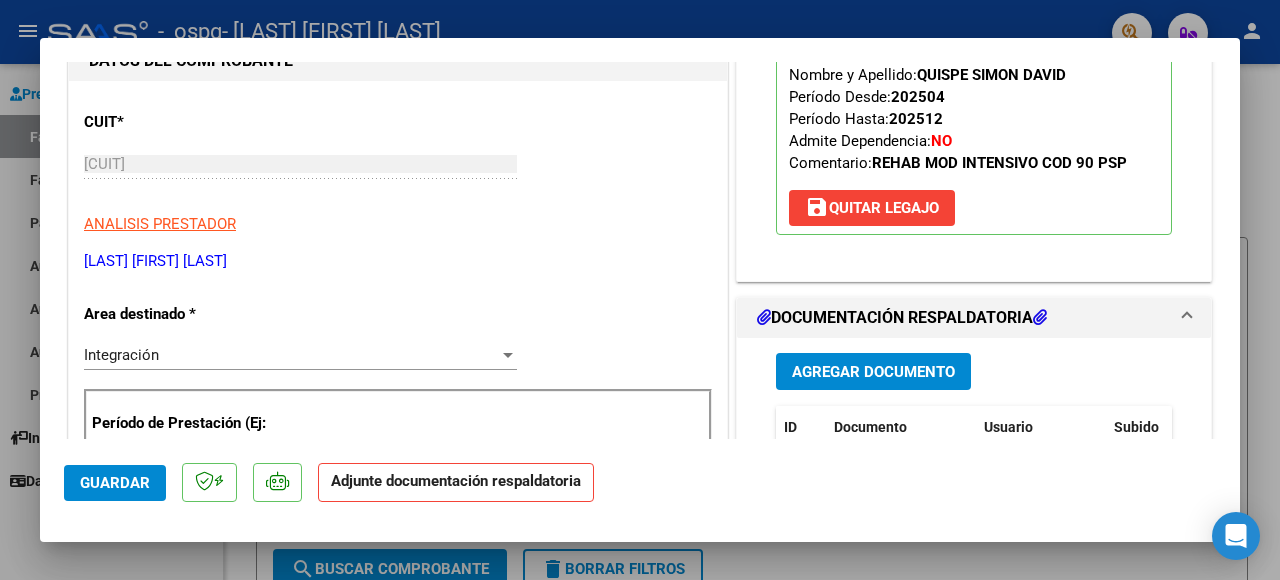 click on "Agregar Documento" at bounding box center [873, 372] 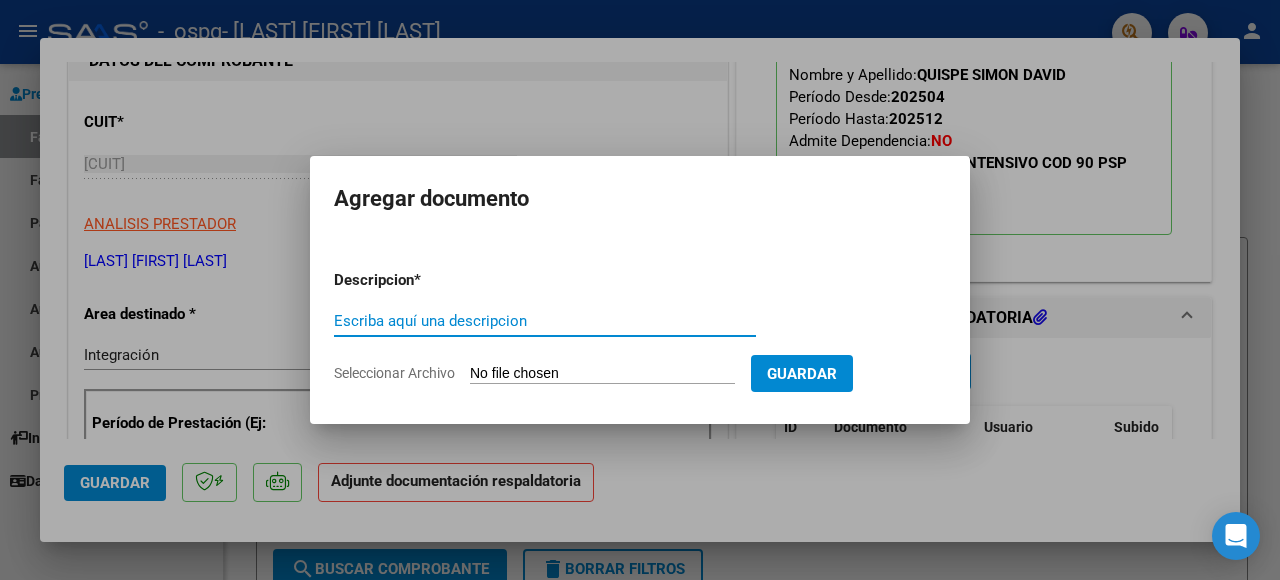 click on "Escriba aquí una descripcion" at bounding box center (545, 321) 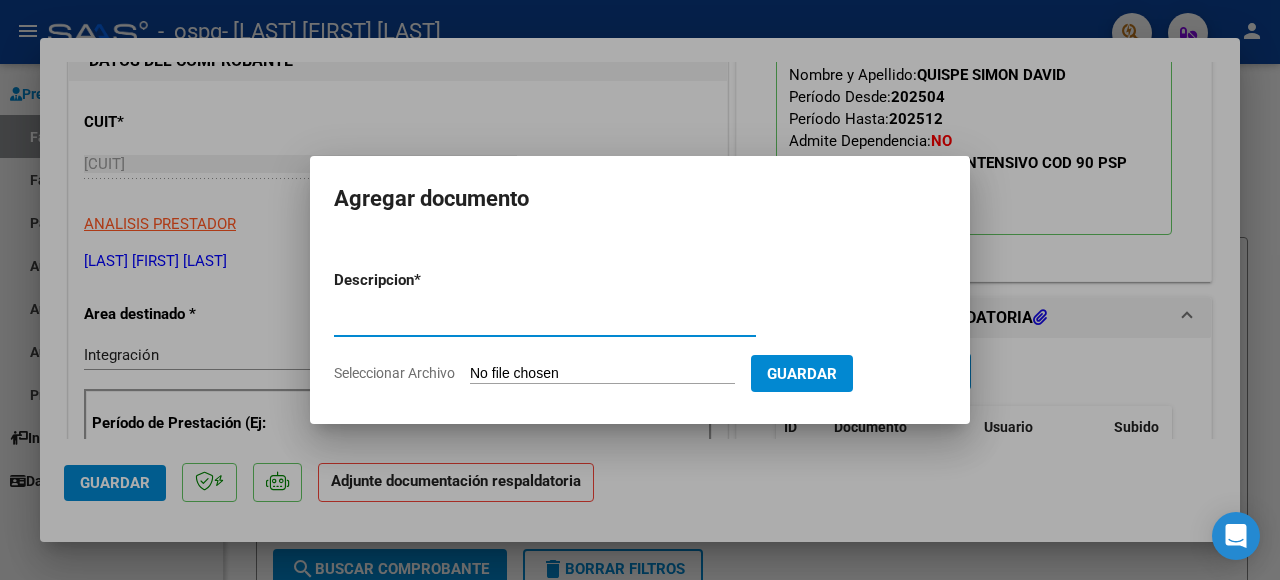 type on "planilla de asistencia" 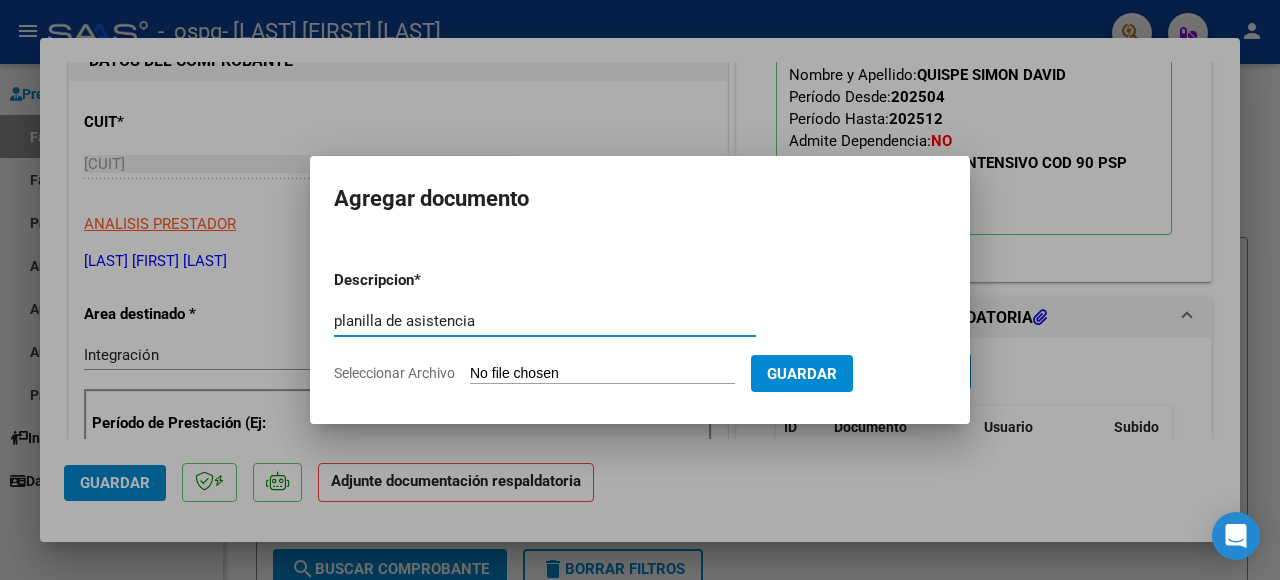 click on "Seleccionar Archivo" at bounding box center [602, 374] 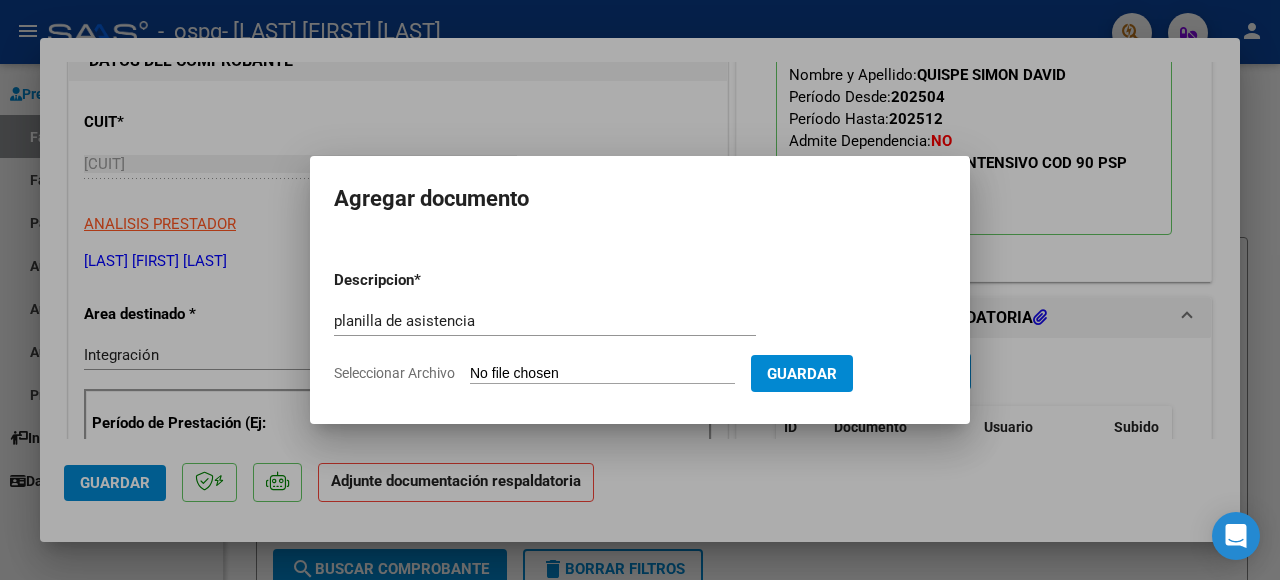 type on "C:\fakepath\Planilla [LAST] [FIRST]. Julio 2025.pdf" 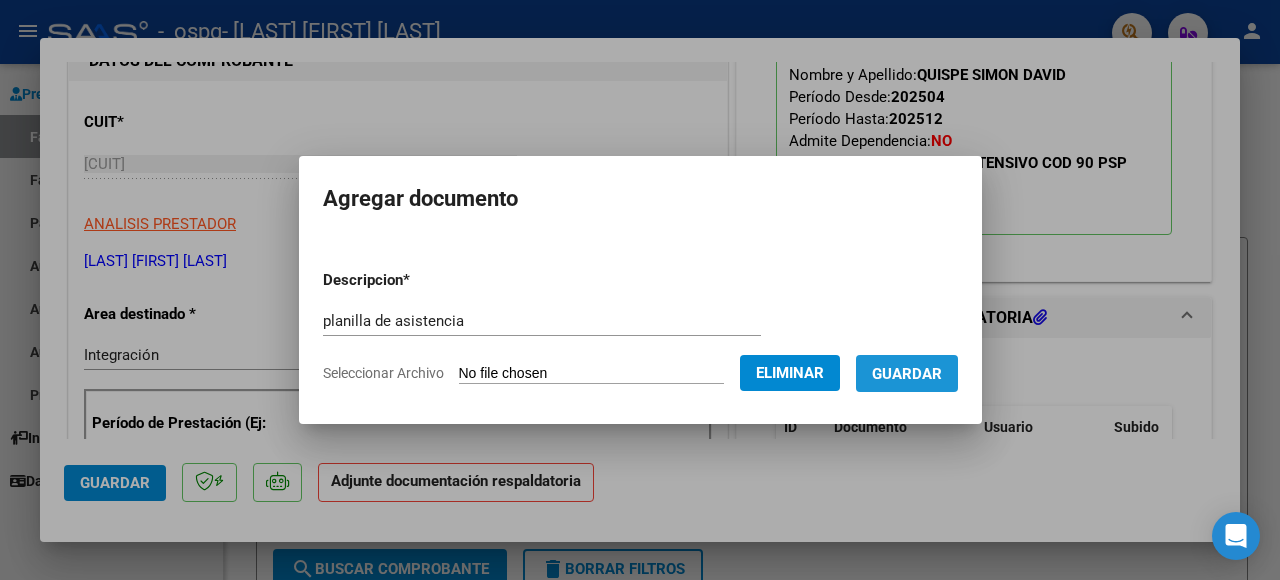 click on "Guardar" at bounding box center (907, 374) 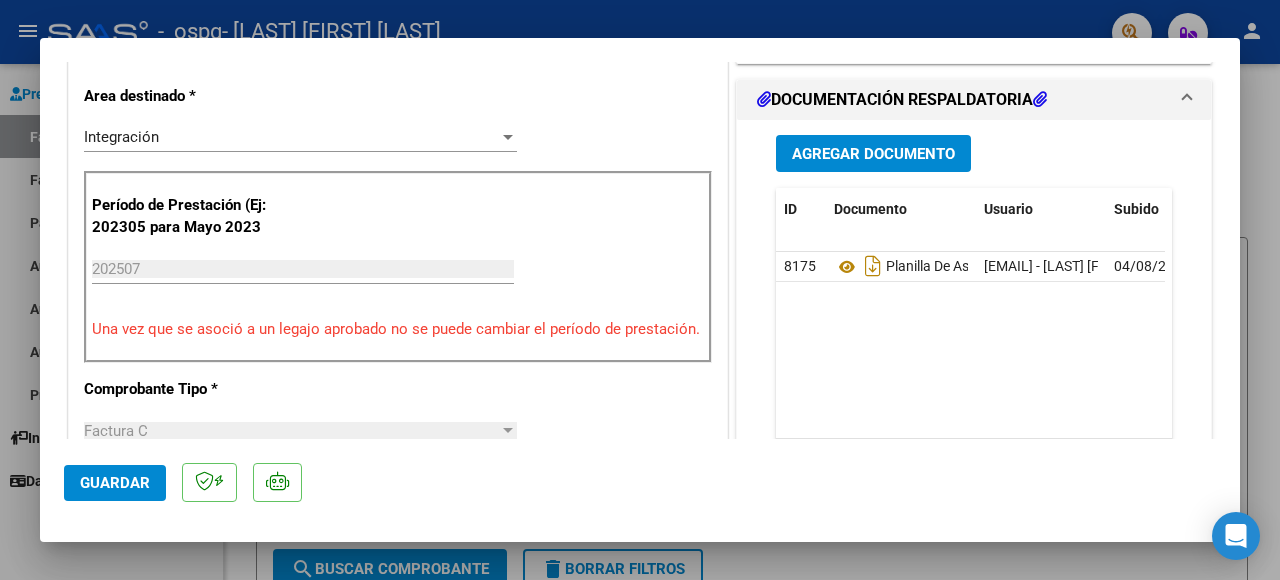 scroll, scrollTop: 481, scrollLeft: 0, axis: vertical 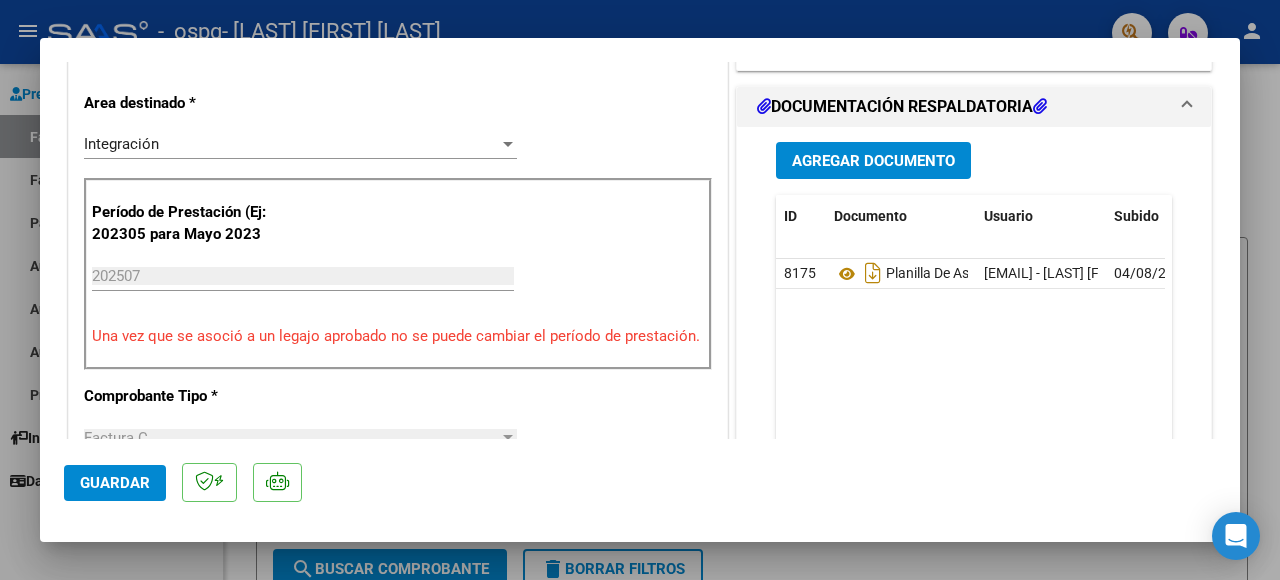 click on "Guardar" 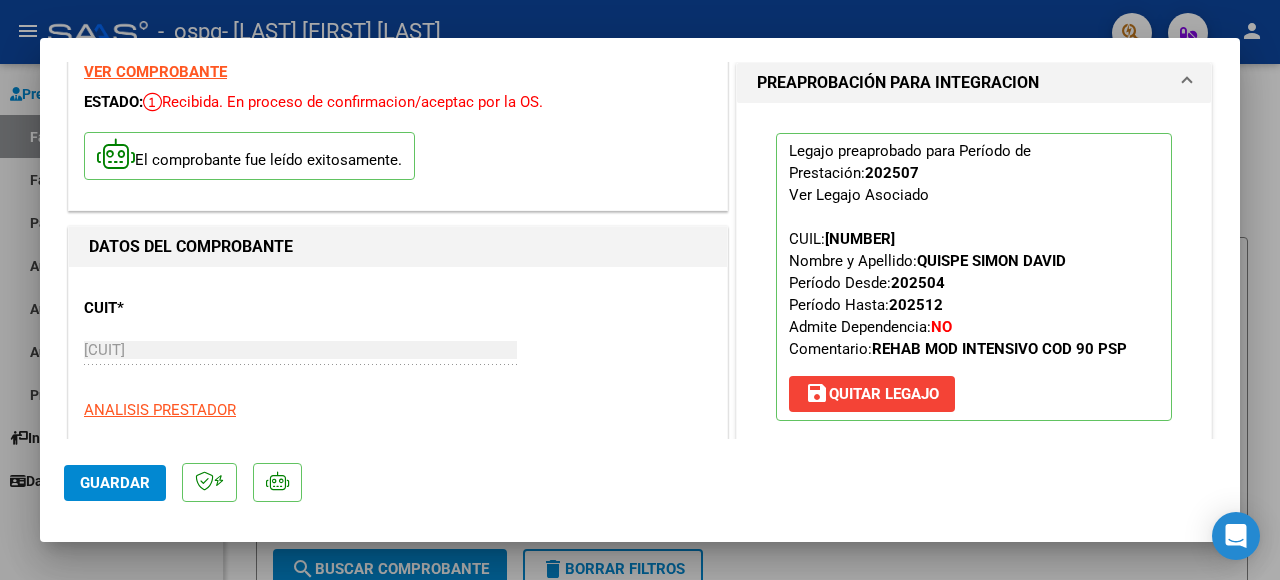 scroll, scrollTop: 0, scrollLeft: 0, axis: both 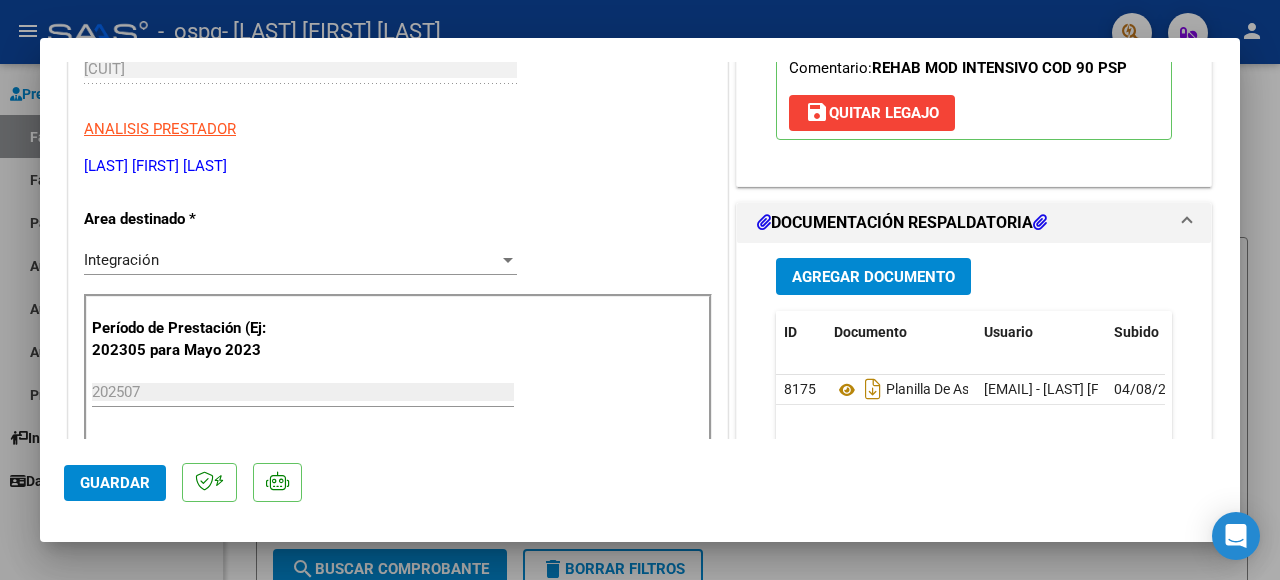 click at bounding box center (1040, 222) 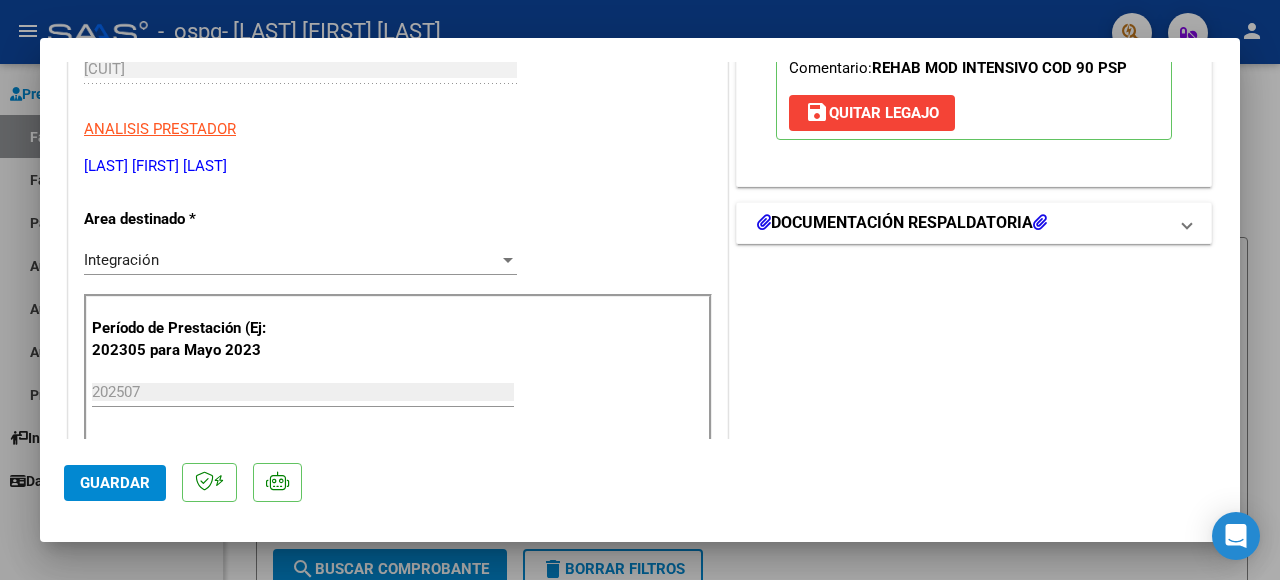 click at bounding box center (1040, 222) 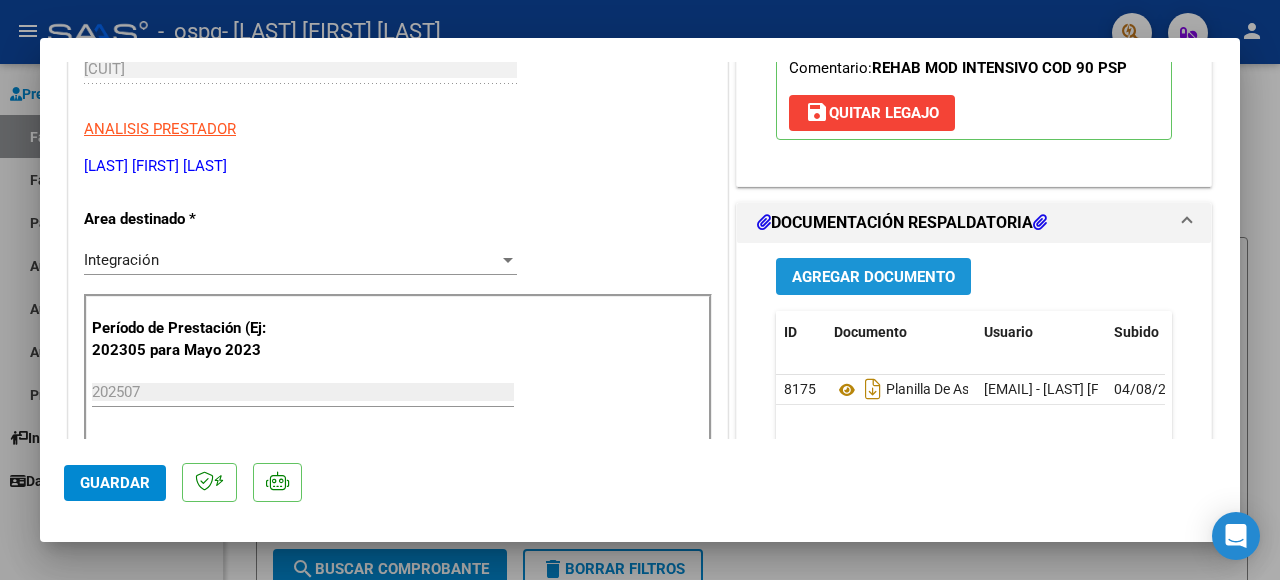 click on "Agregar Documento" at bounding box center [873, 277] 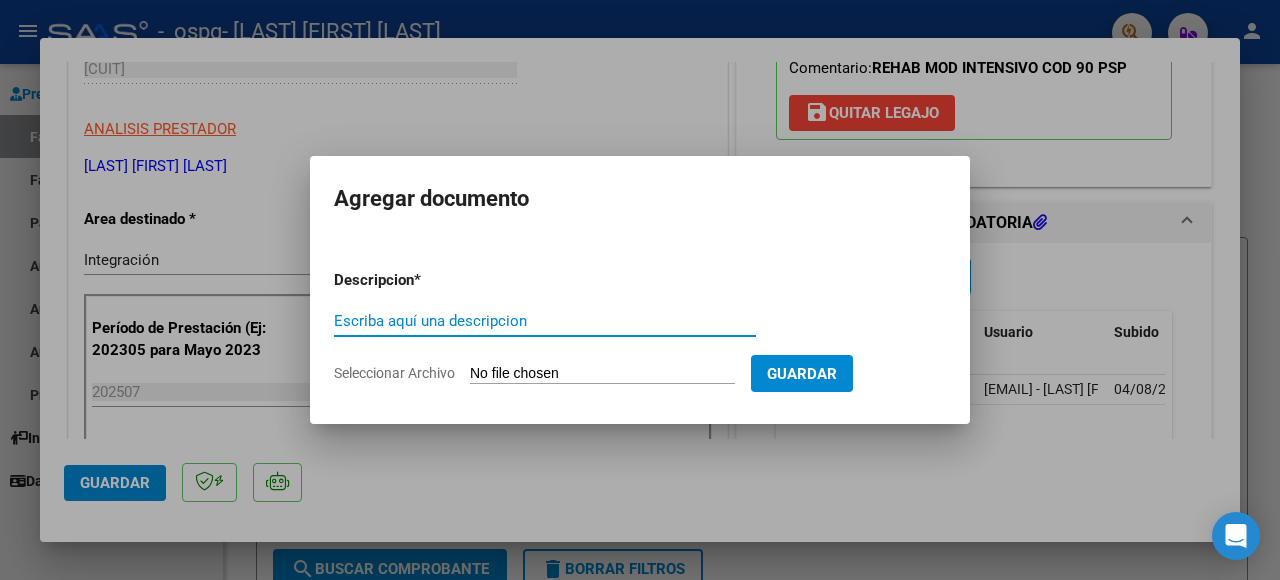 click on "Escriba aquí una descripcion" at bounding box center (545, 321) 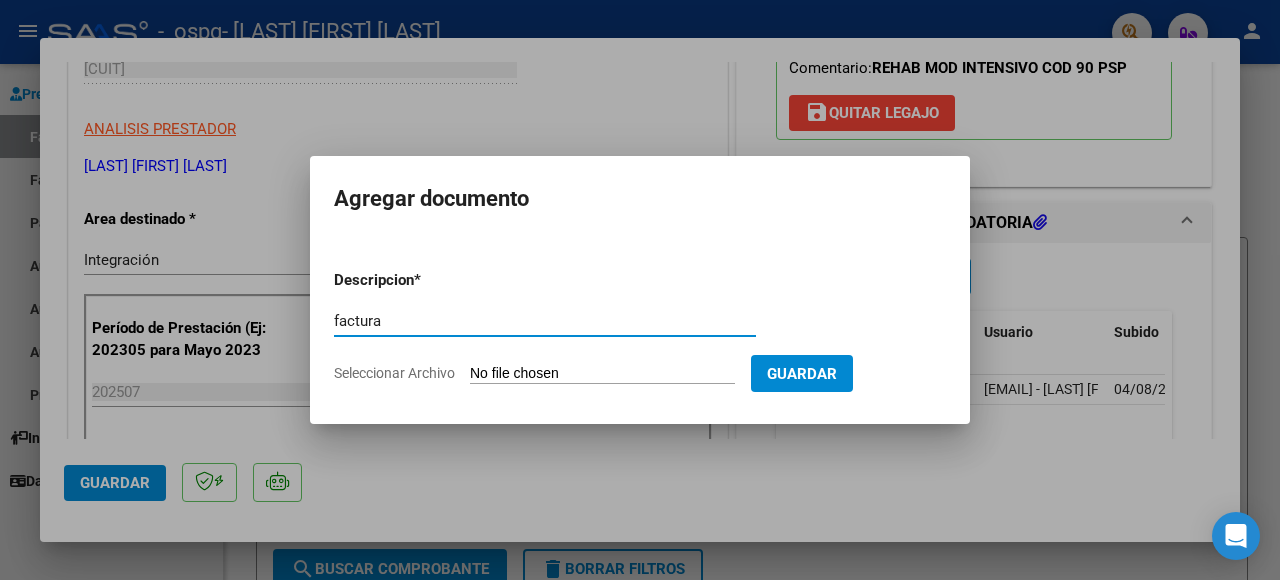 type on "factura" 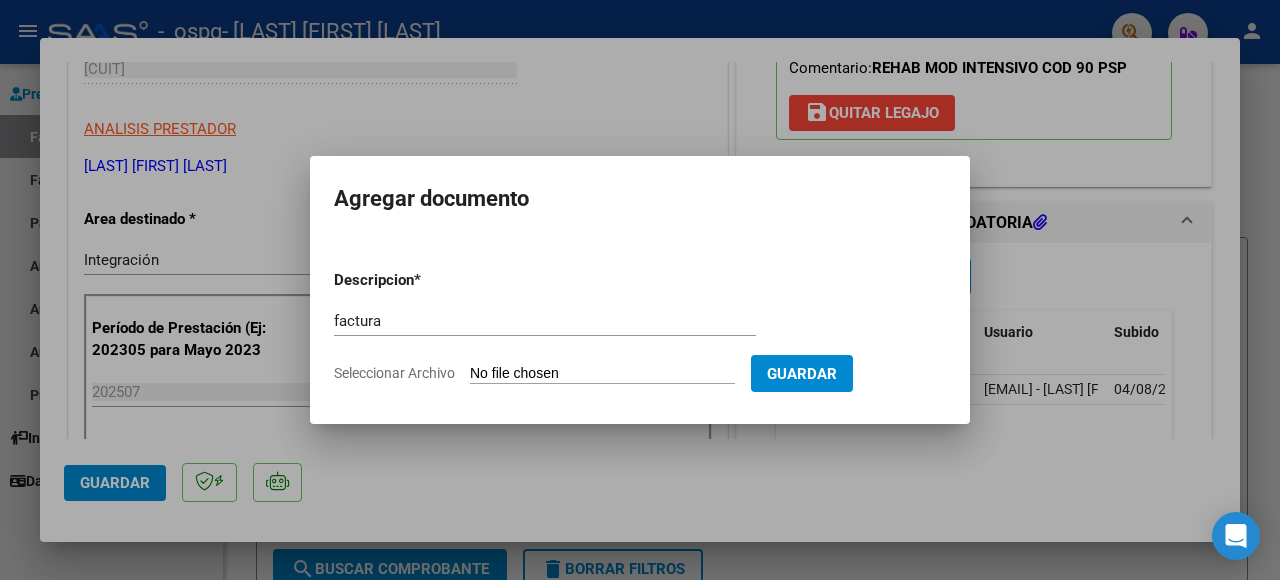 click on "Seleccionar Archivo" at bounding box center (602, 374) 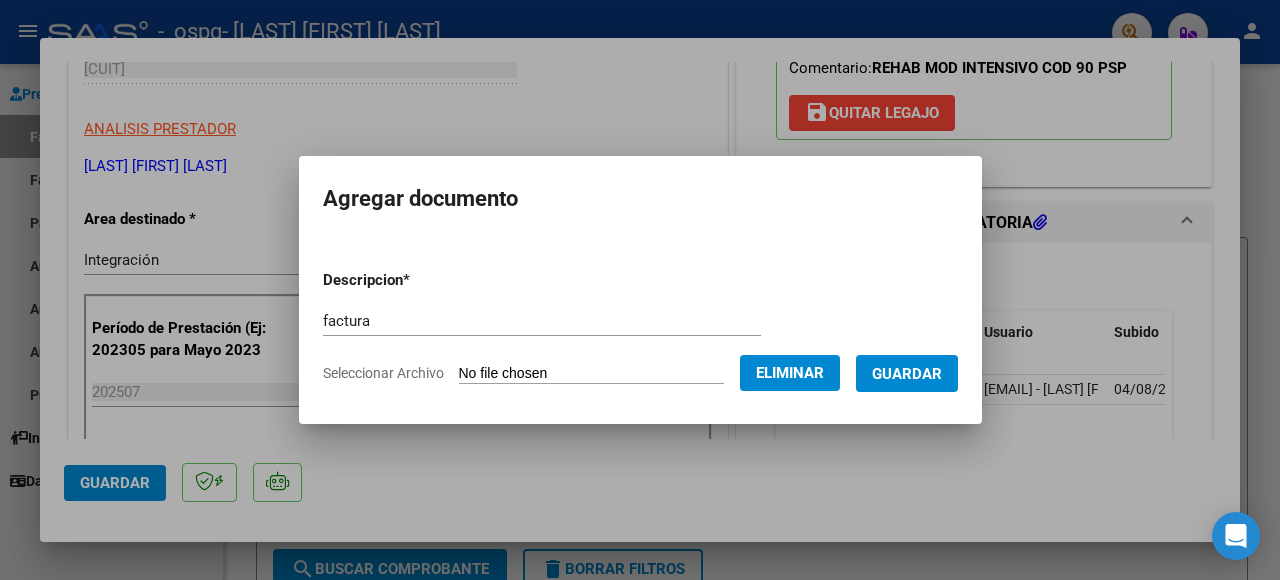 click on "Guardar" at bounding box center (907, 374) 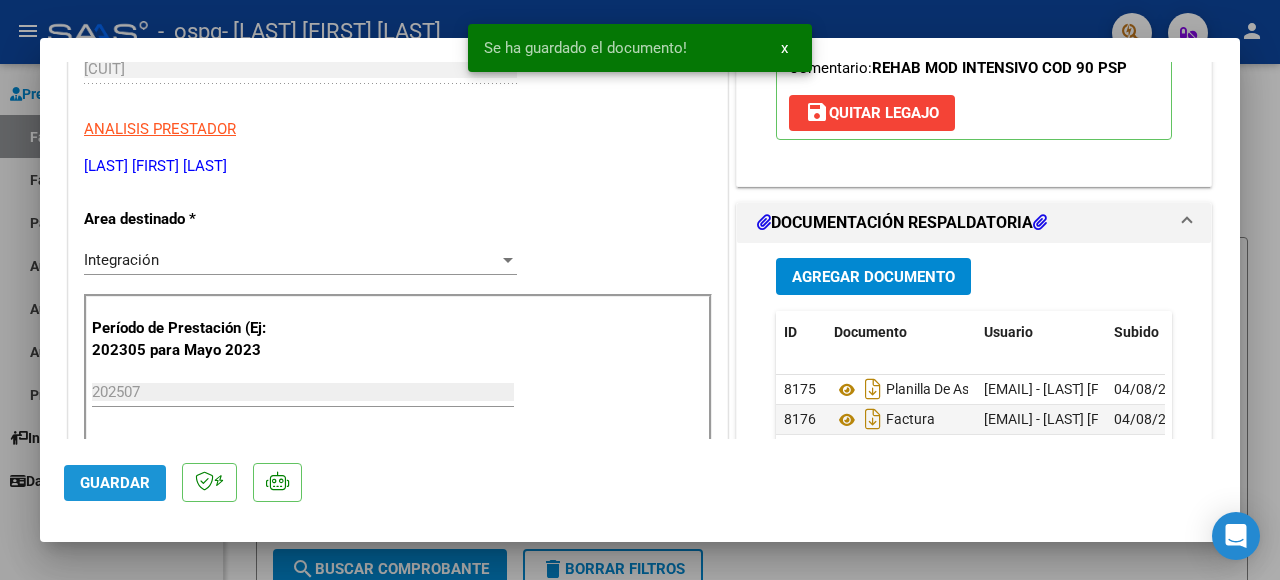 click on "Guardar" 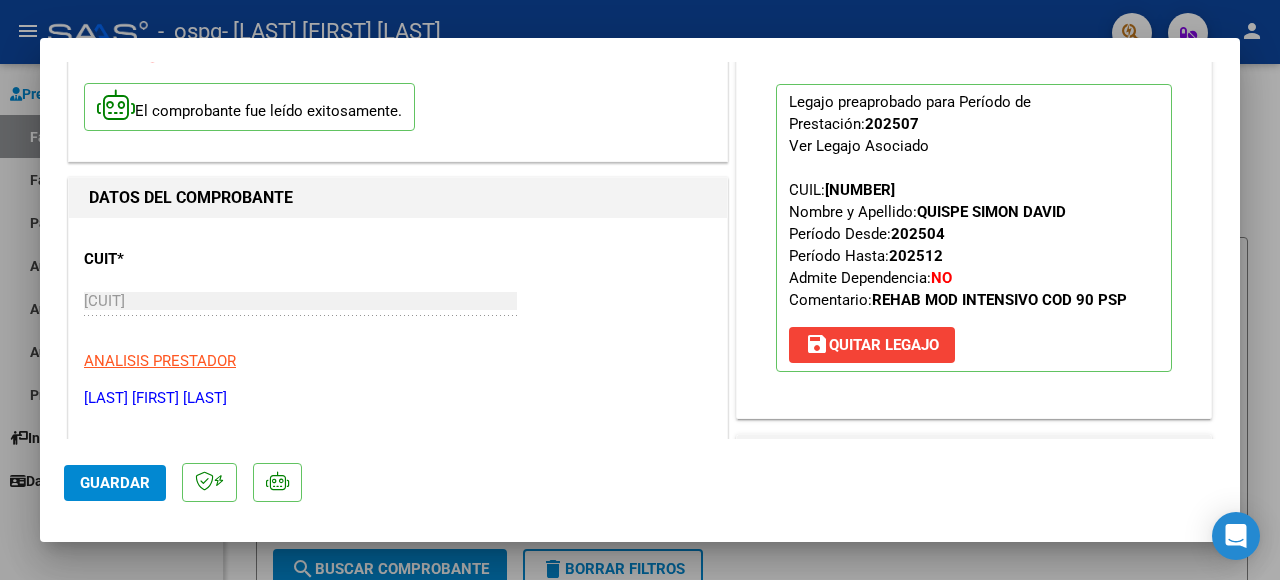 scroll, scrollTop: 35, scrollLeft: 0, axis: vertical 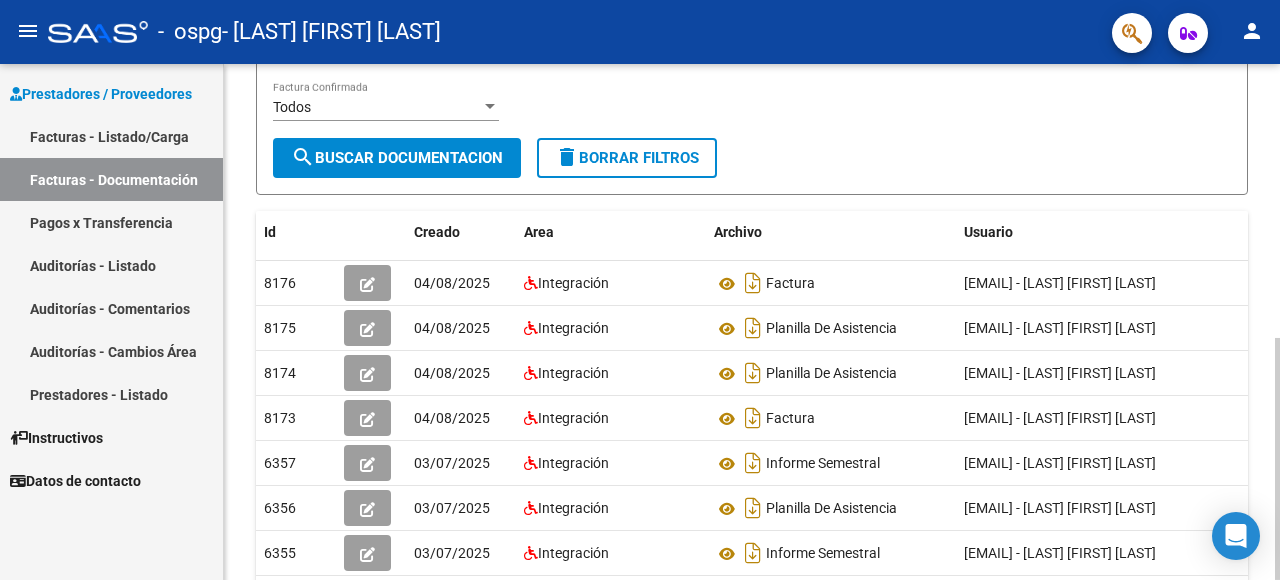 click 